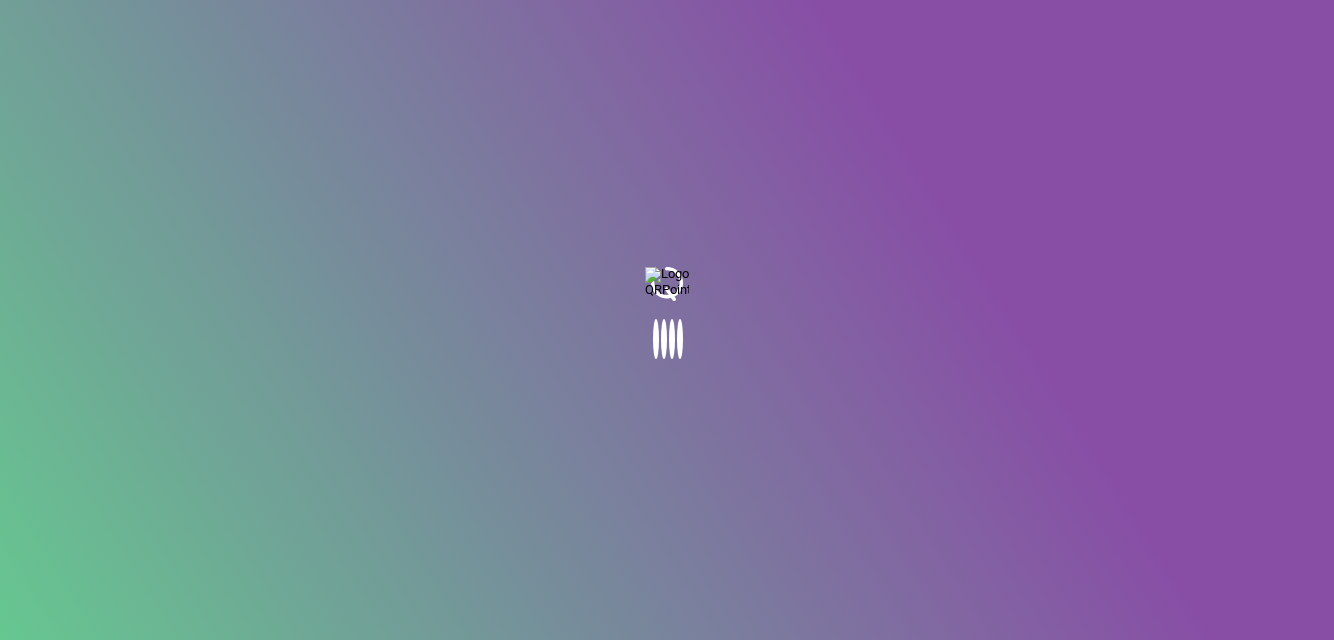 scroll, scrollTop: 0, scrollLeft: 0, axis: both 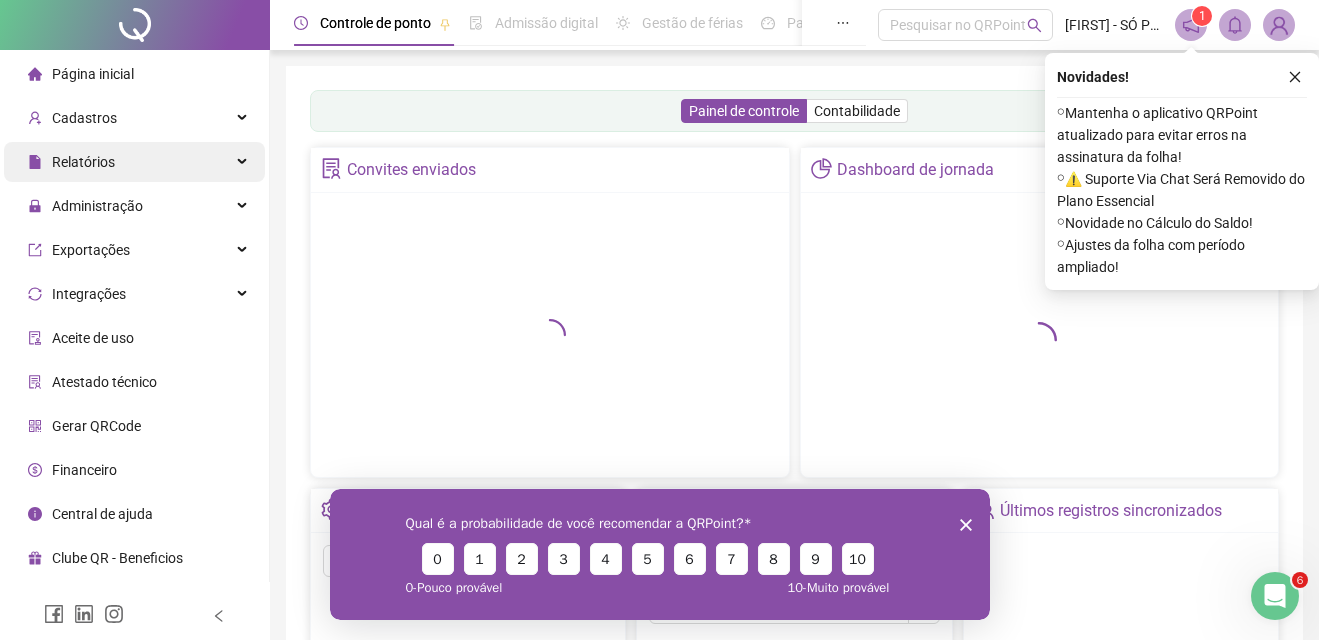 click on "Relatórios" at bounding box center [83, 162] 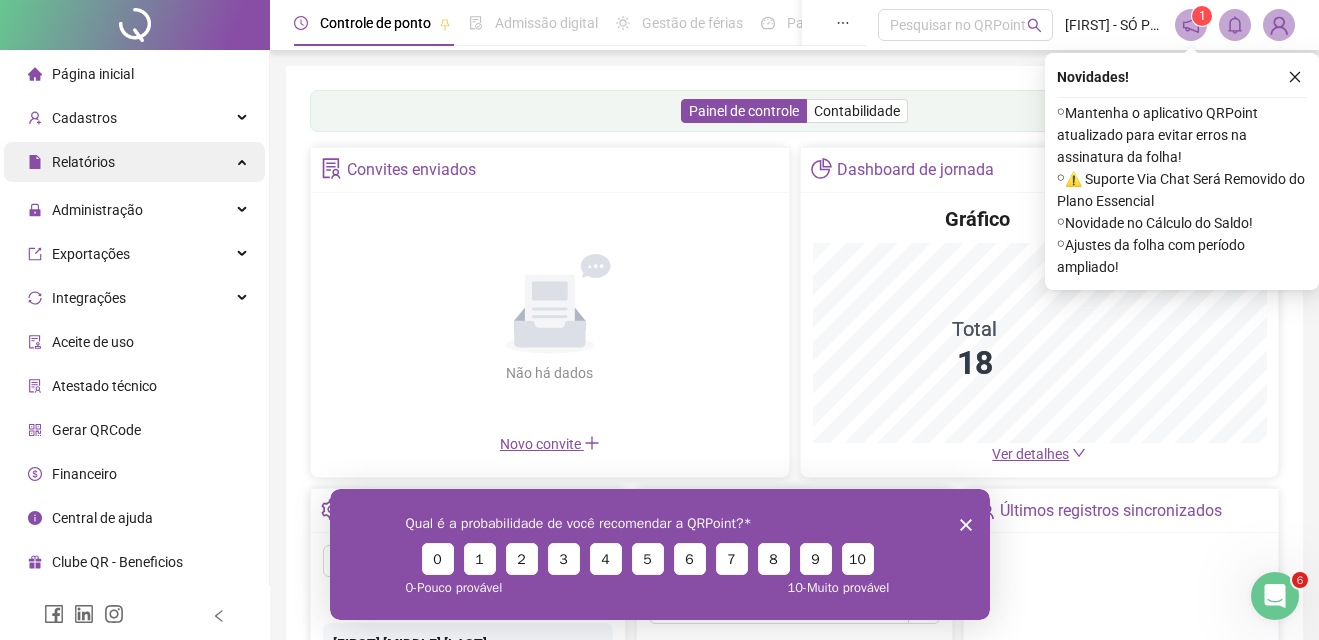 scroll, scrollTop: 0, scrollLeft: 0, axis: both 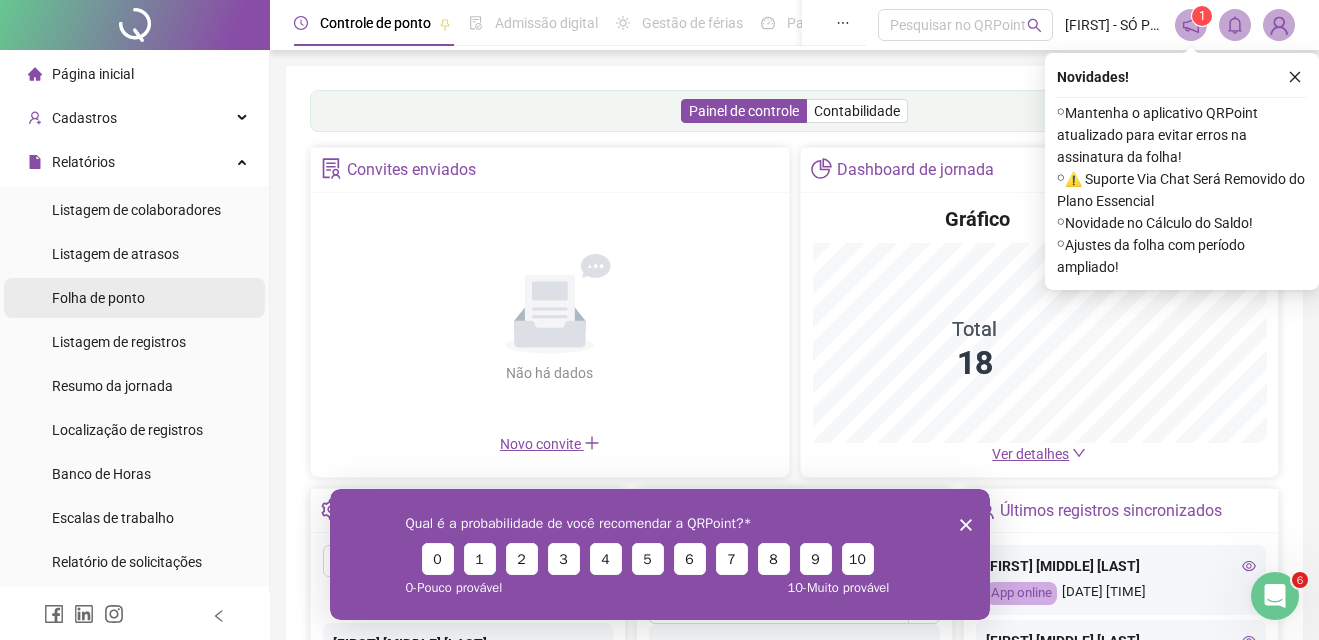 click on "Folha de ponto" at bounding box center [98, 298] 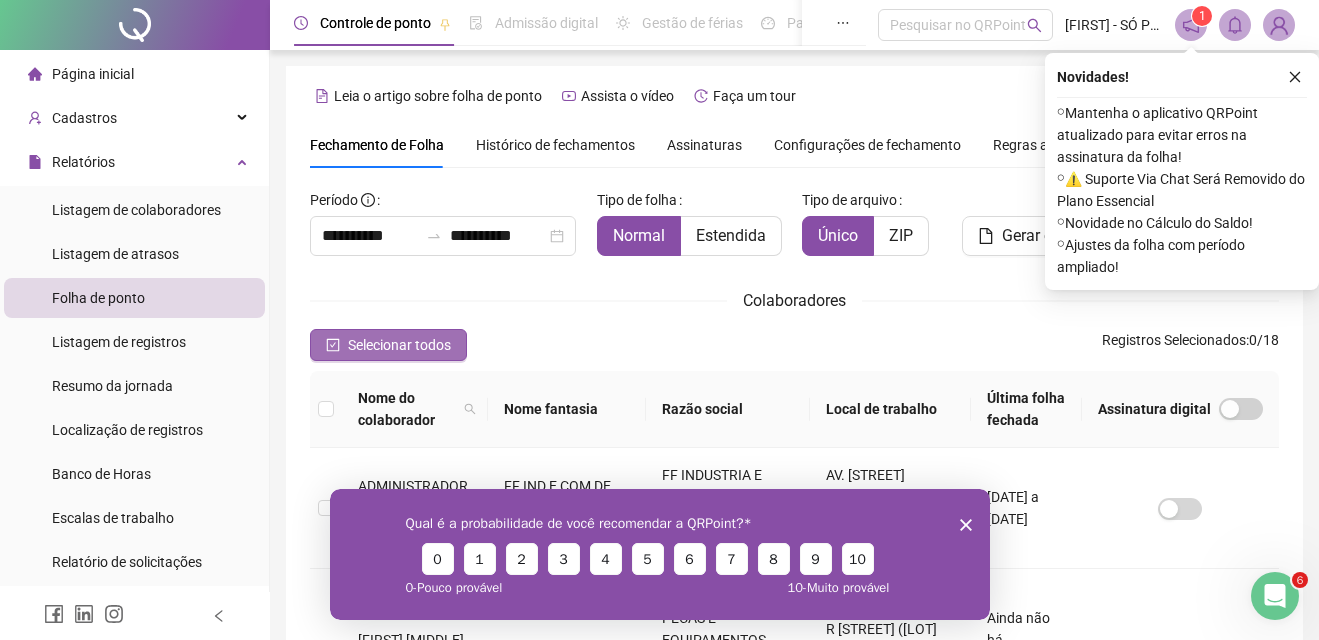 scroll, scrollTop: 90, scrollLeft: 0, axis: vertical 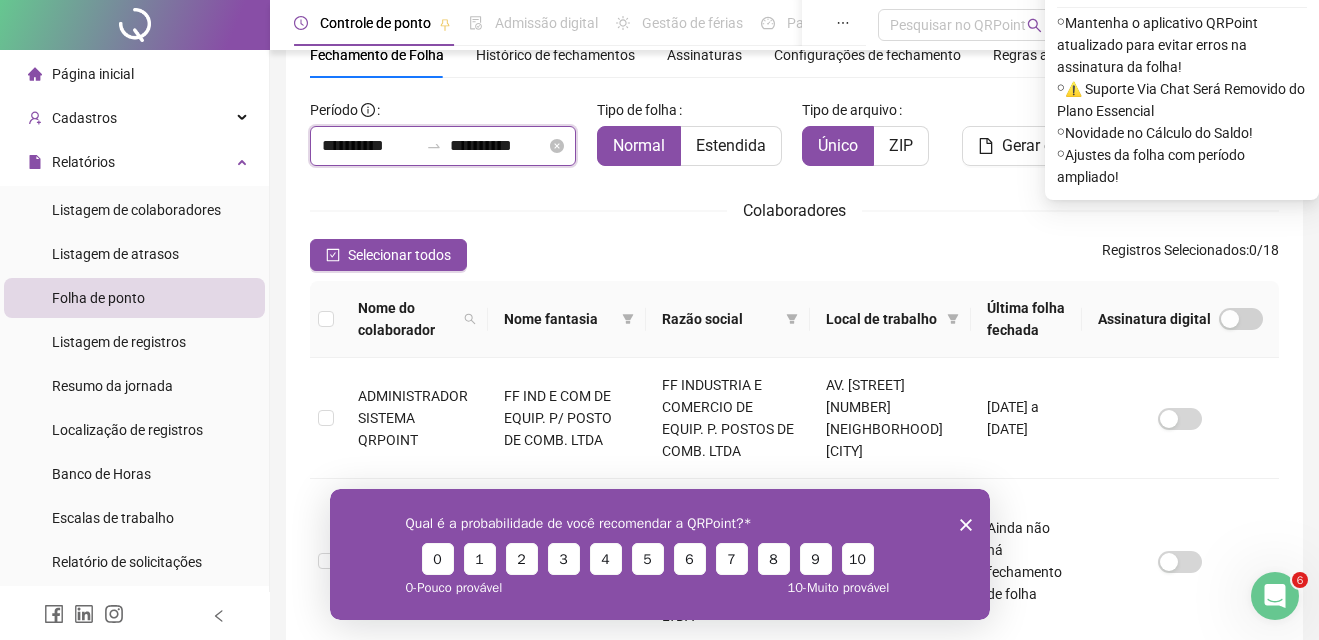 click on "**********" at bounding box center [370, 146] 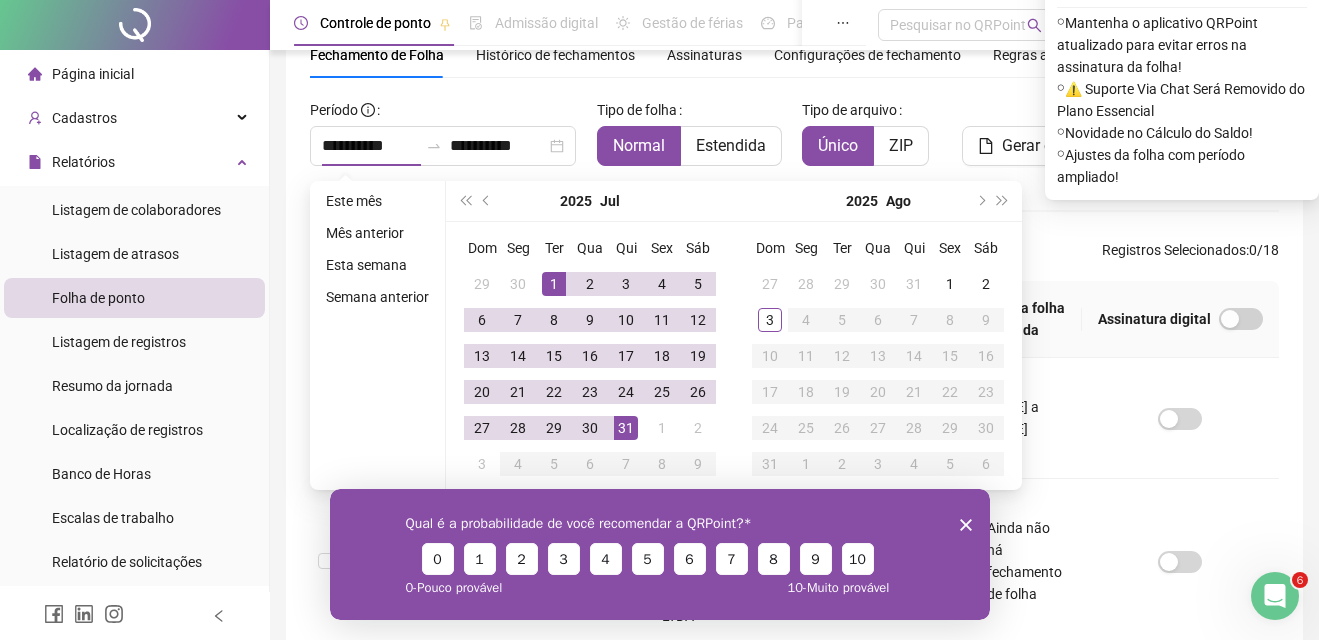 click on "Este mês Mês anterior Esta semana Semana anterior" at bounding box center (378, 335) 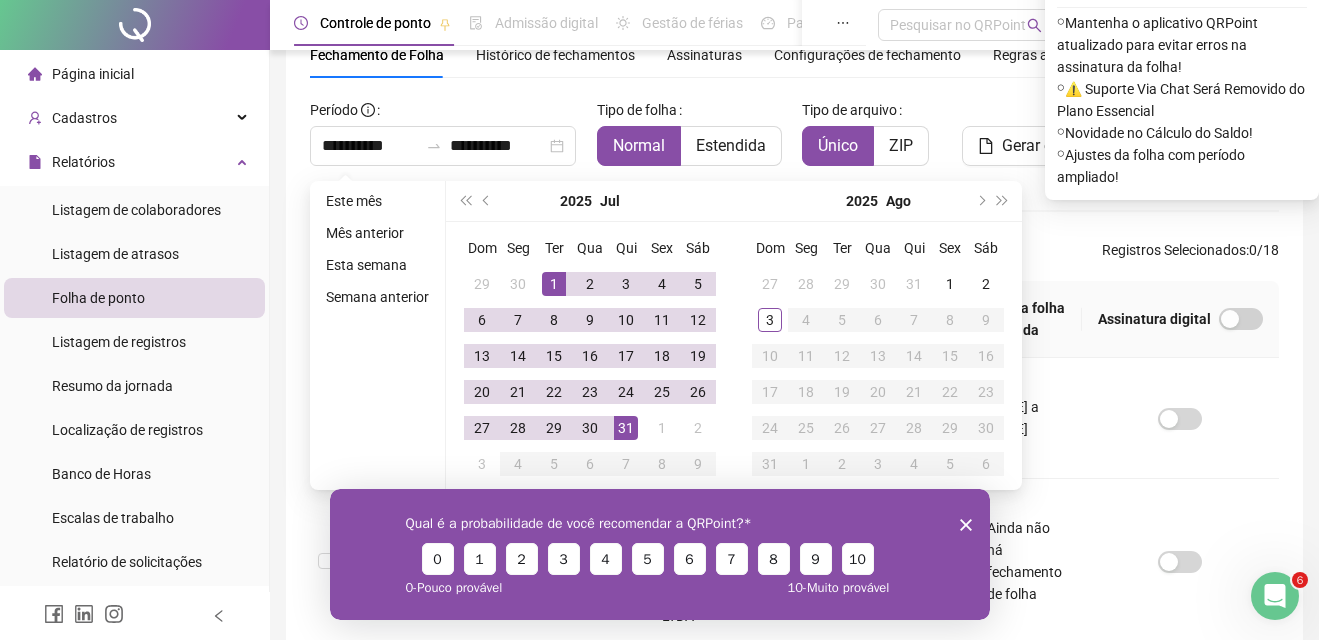 click 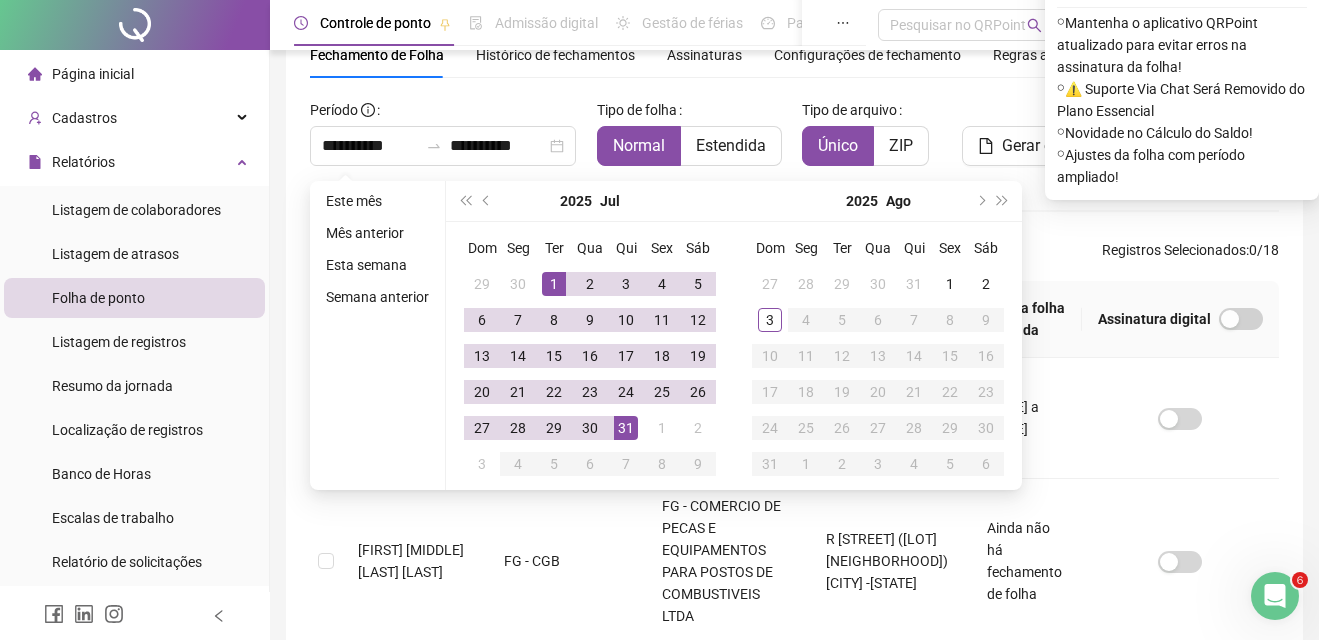 type on "**********" 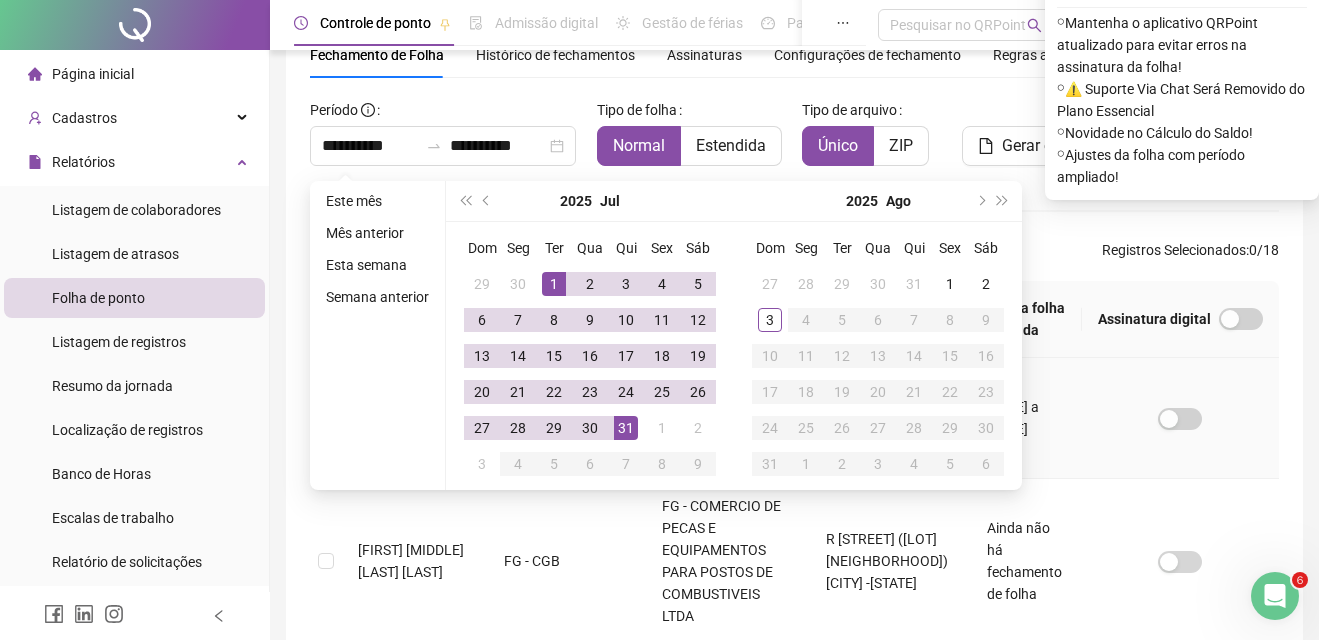 click at bounding box center (1180, 418) 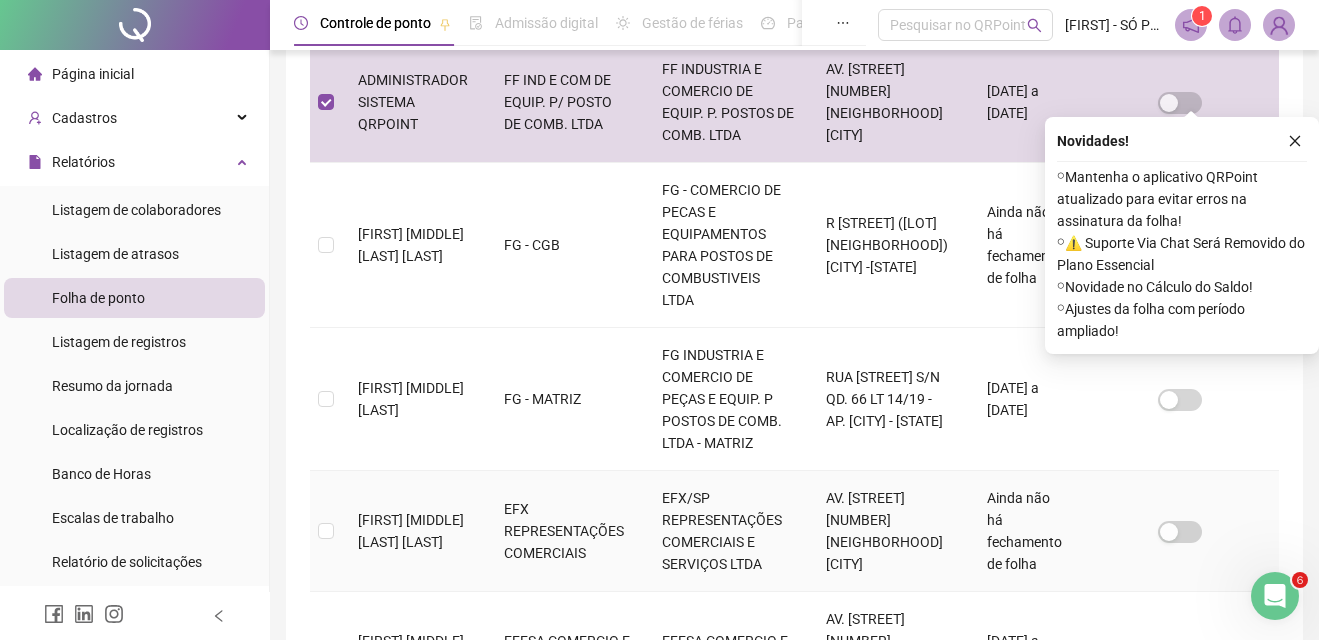 scroll, scrollTop: 500, scrollLeft: 0, axis: vertical 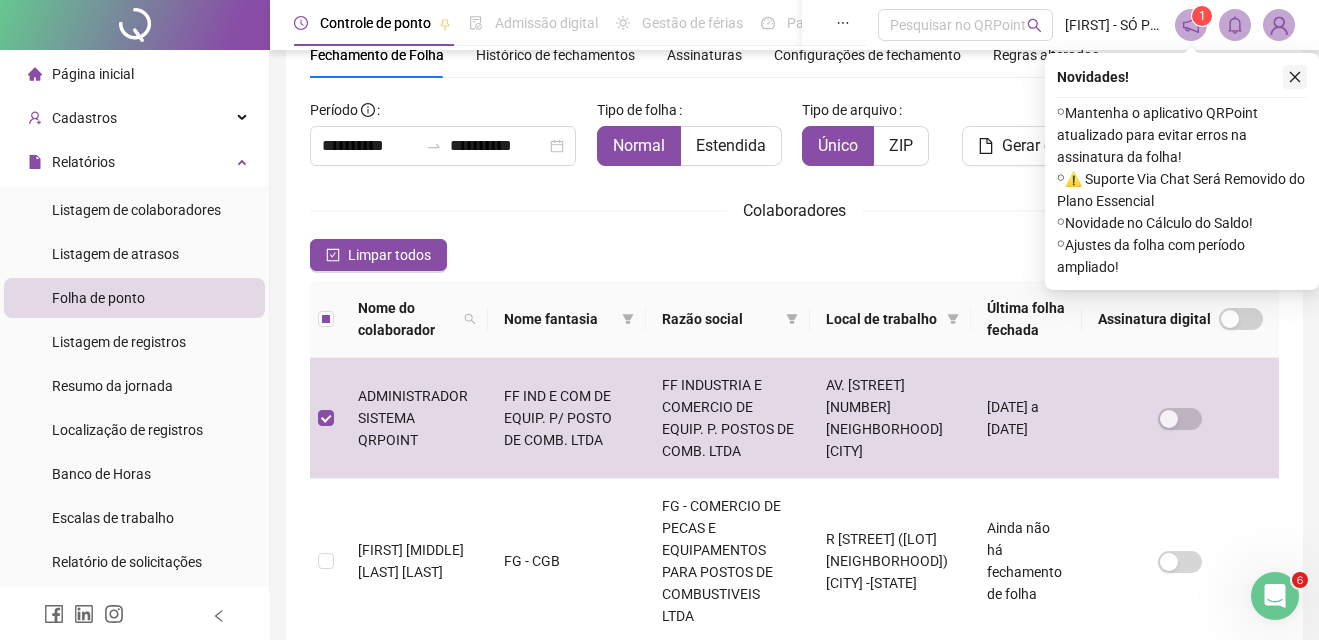 click 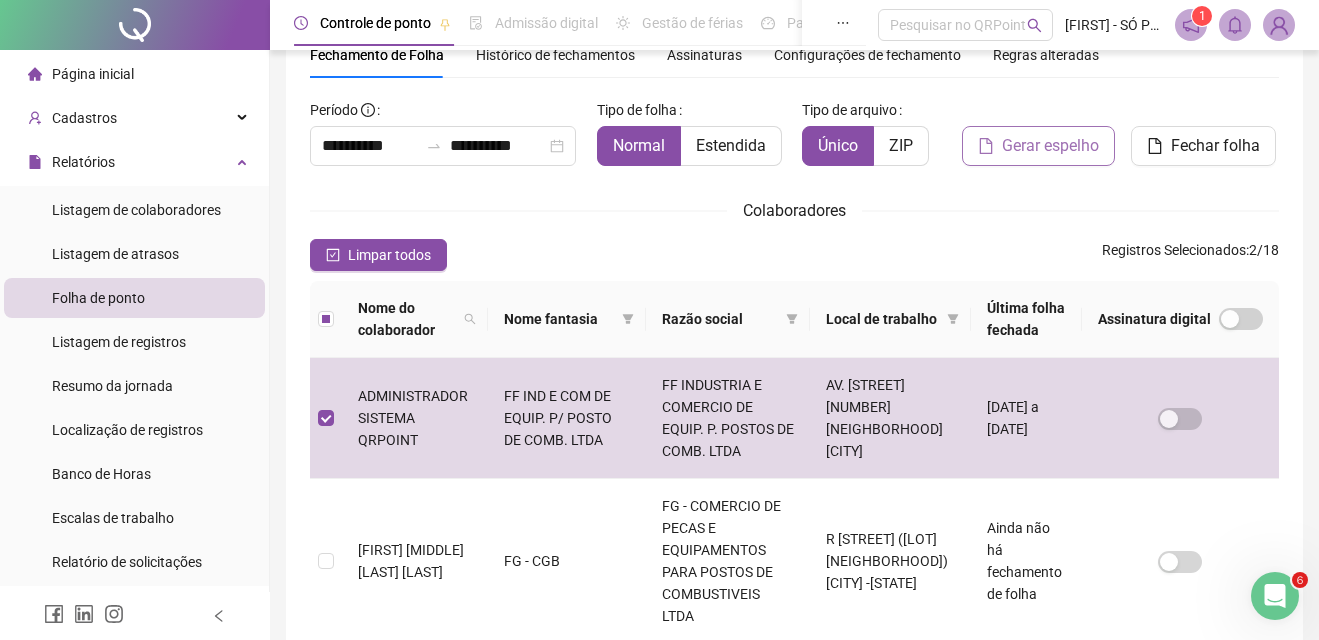 click on "Gerar espelho" at bounding box center [1050, 146] 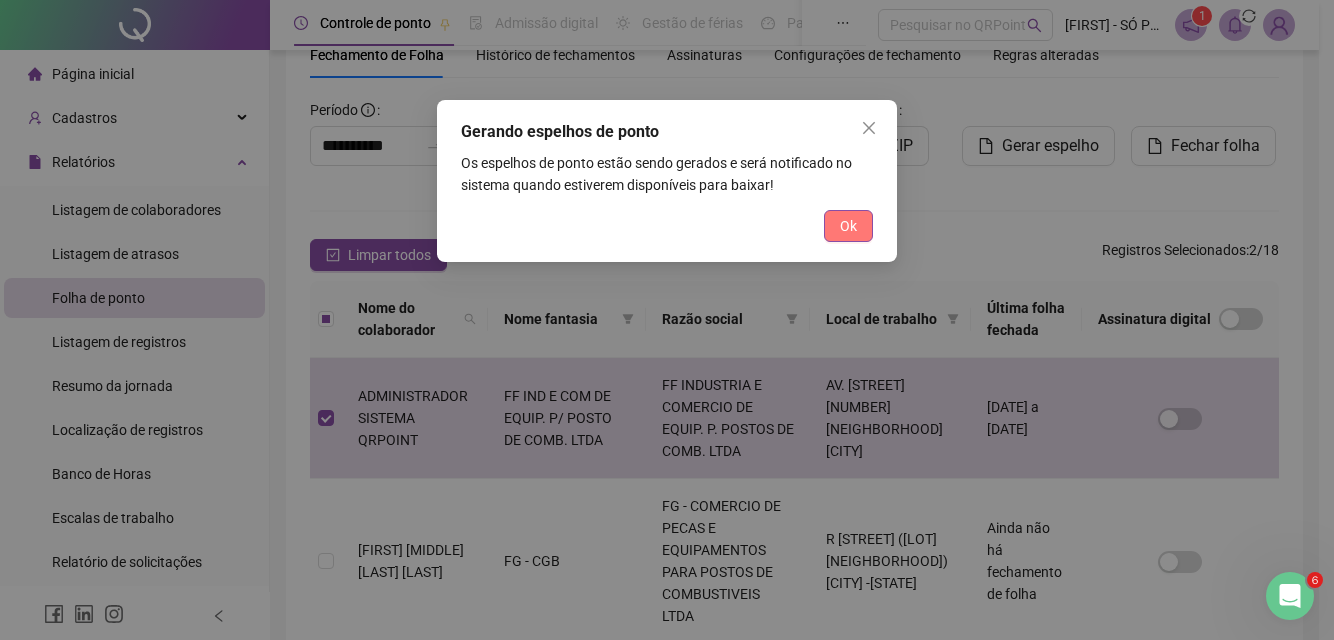 click on "Ok" at bounding box center (848, 226) 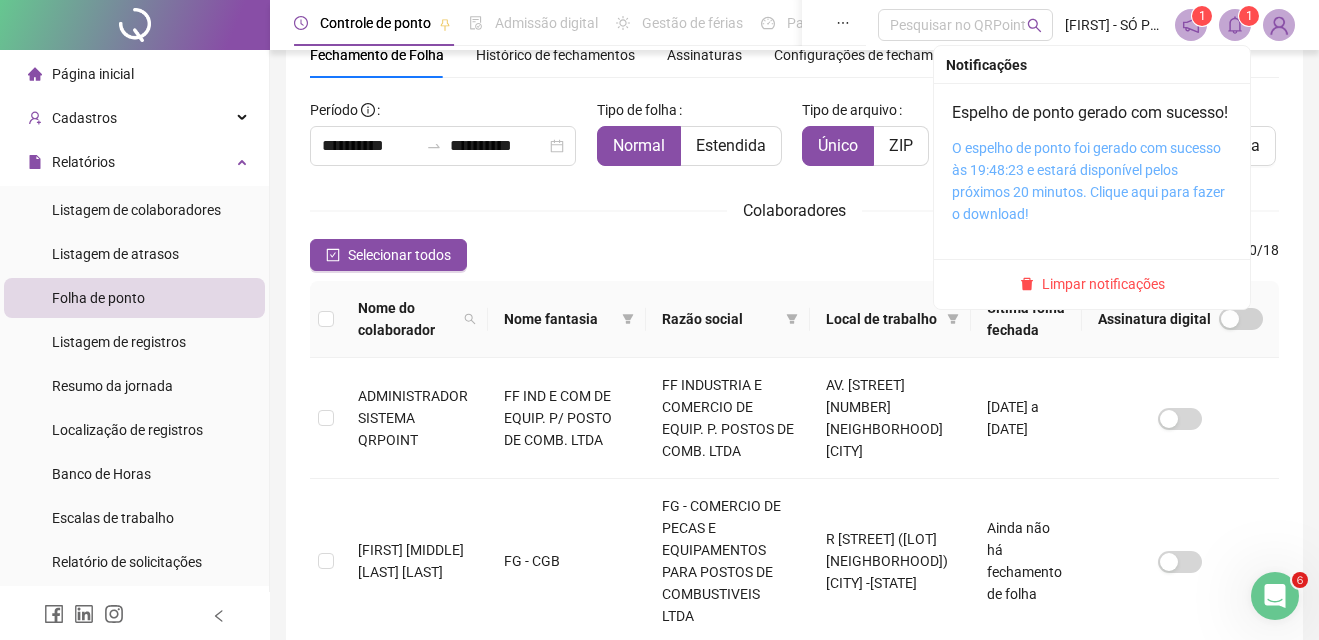 click on "O espelho de ponto foi gerado com sucesso às 19:48:23 e estará disponível pelos próximos 20 minutos.
Clique aqui para fazer o download!" at bounding box center (1088, 181) 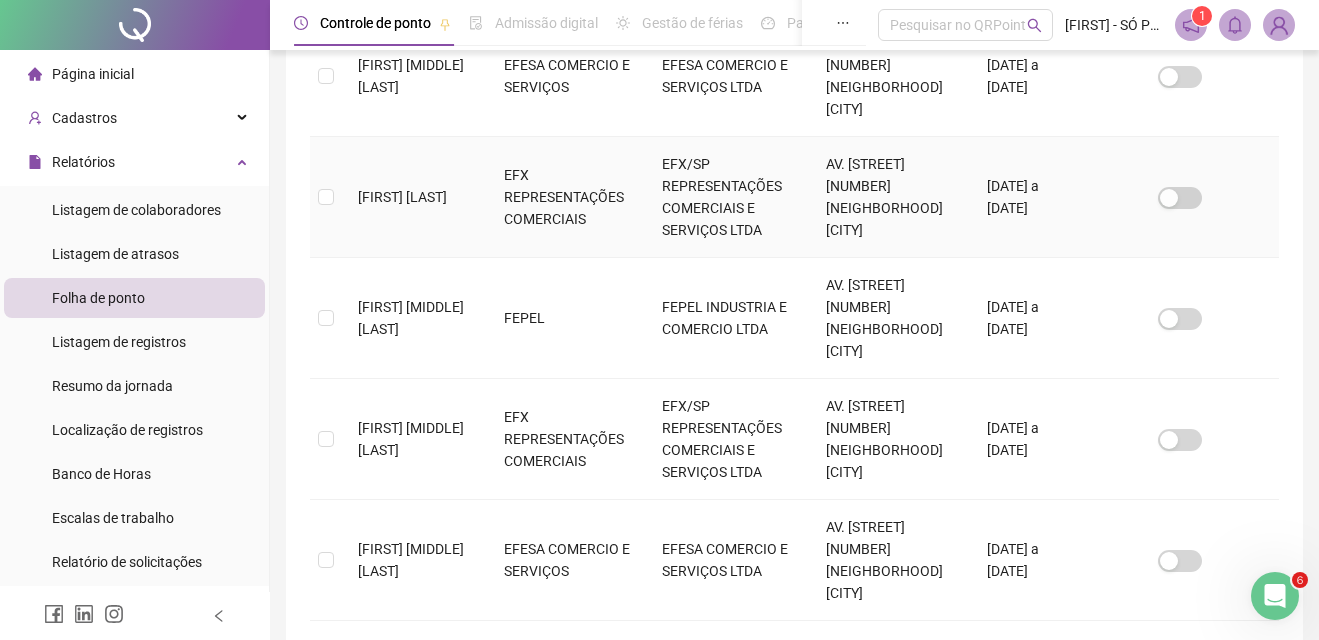 scroll, scrollTop: 1100, scrollLeft: 0, axis: vertical 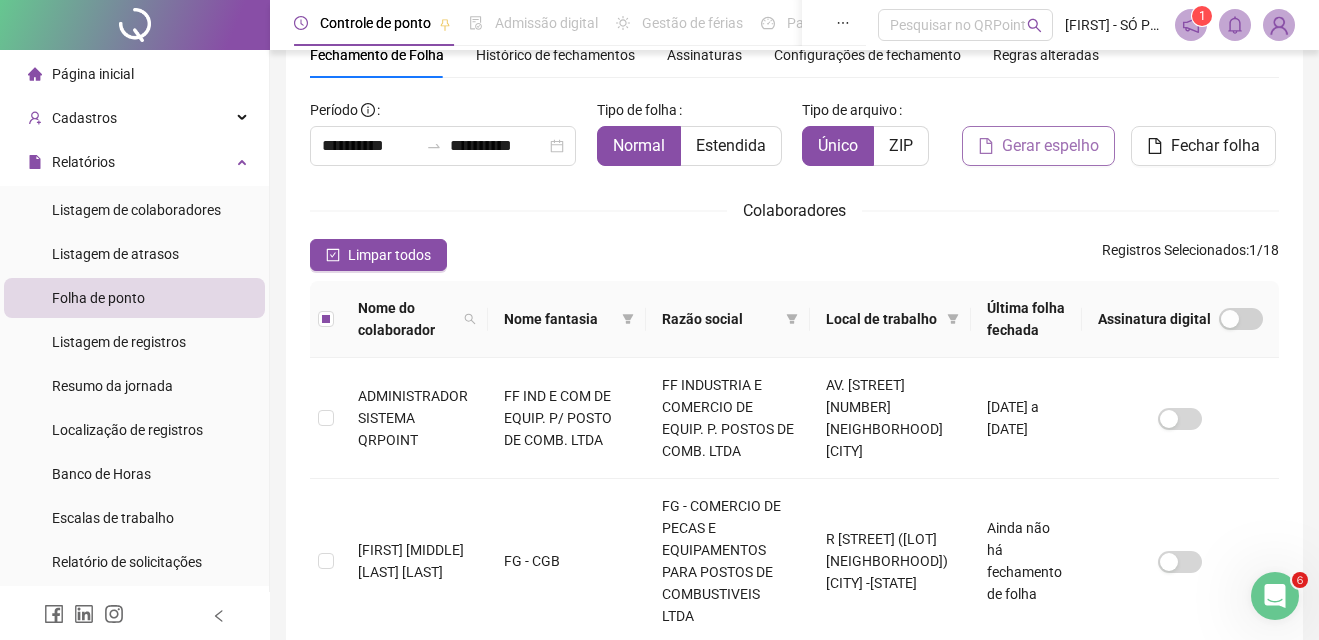 click on "Gerar espelho" at bounding box center (1050, 146) 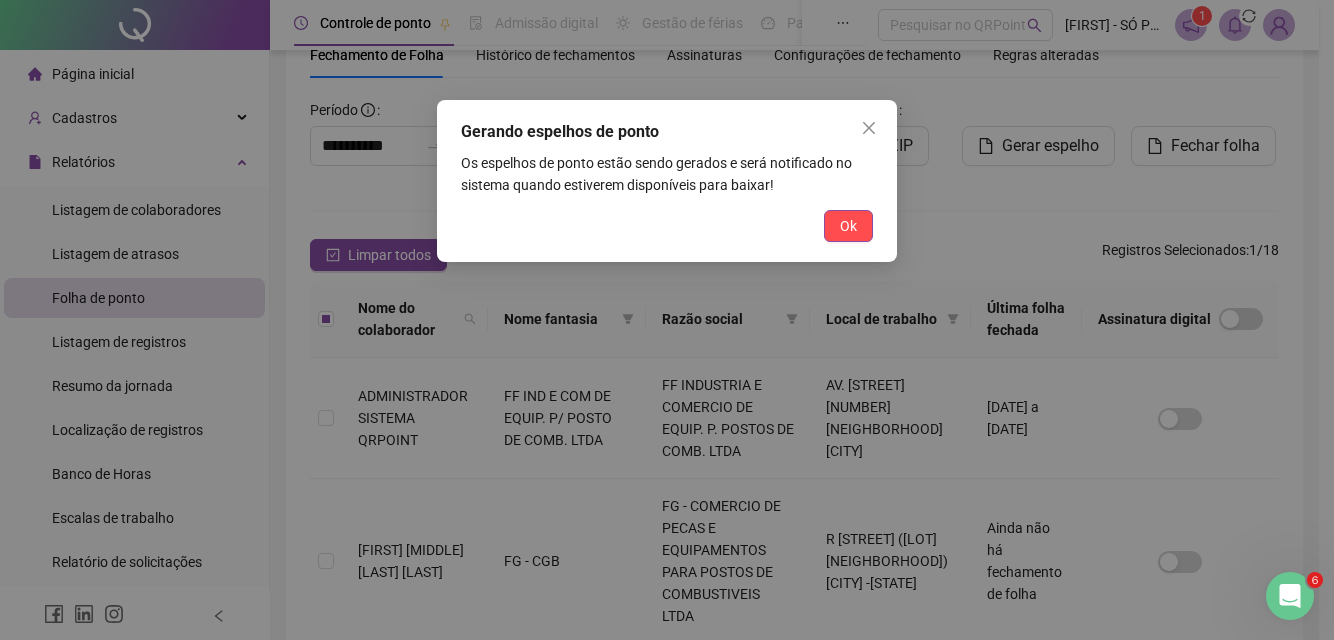drag, startPoint x: 864, startPoint y: 229, endPoint x: 619, endPoint y: 52, distance: 302.24823 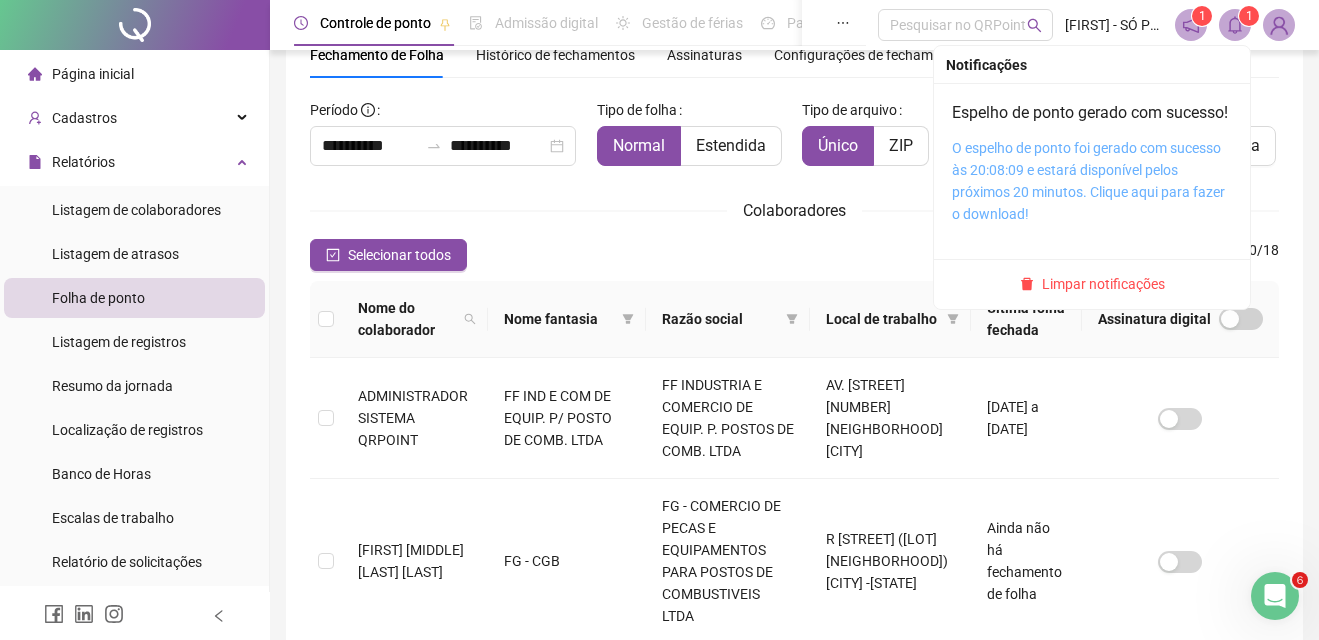click on "O espelho de ponto foi gerado com sucesso às 20:08:09 e estará disponível pelos próximos 20 minutos.
Clique aqui para fazer o download!" at bounding box center (1088, 181) 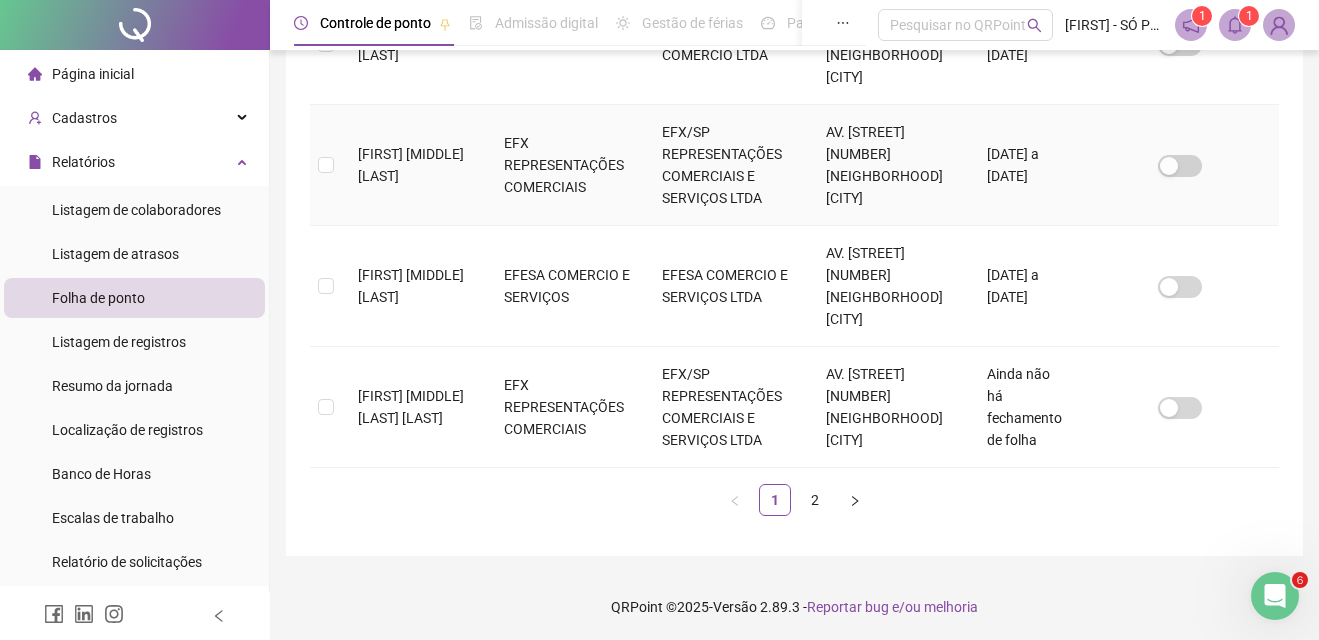 scroll, scrollTop: 1300, scrollLeft: 0, axis: vertical 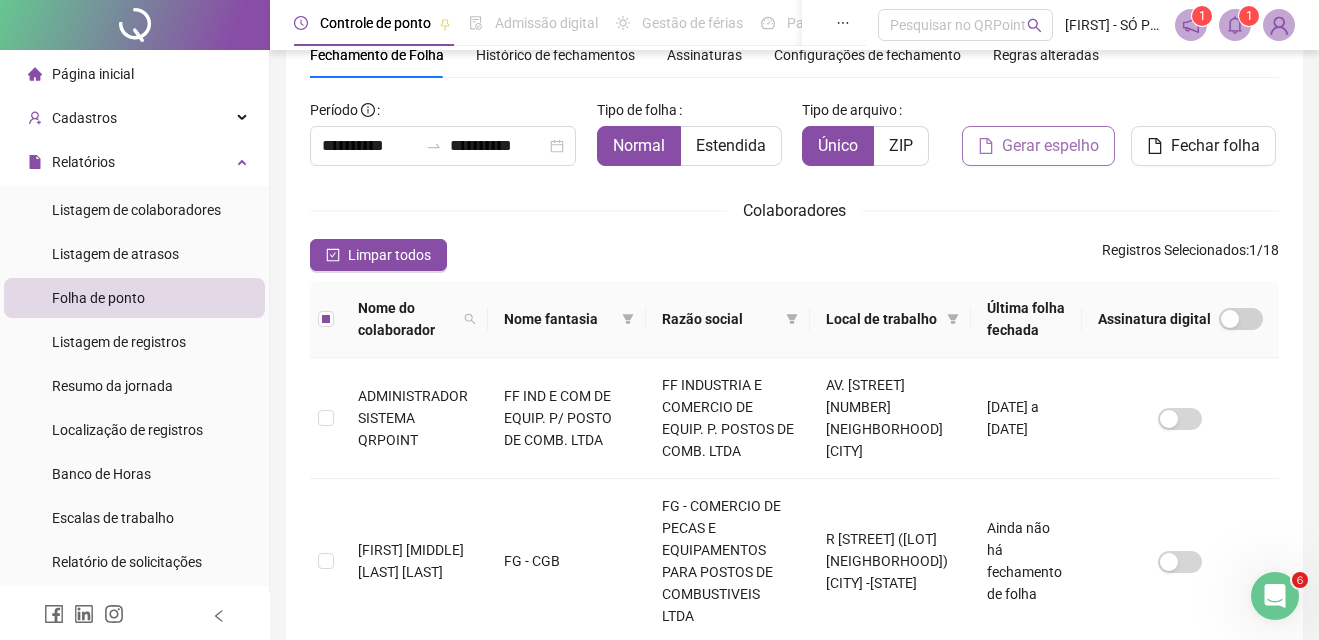 click on "Gerar espelho" at bounding box center [1050, 146] 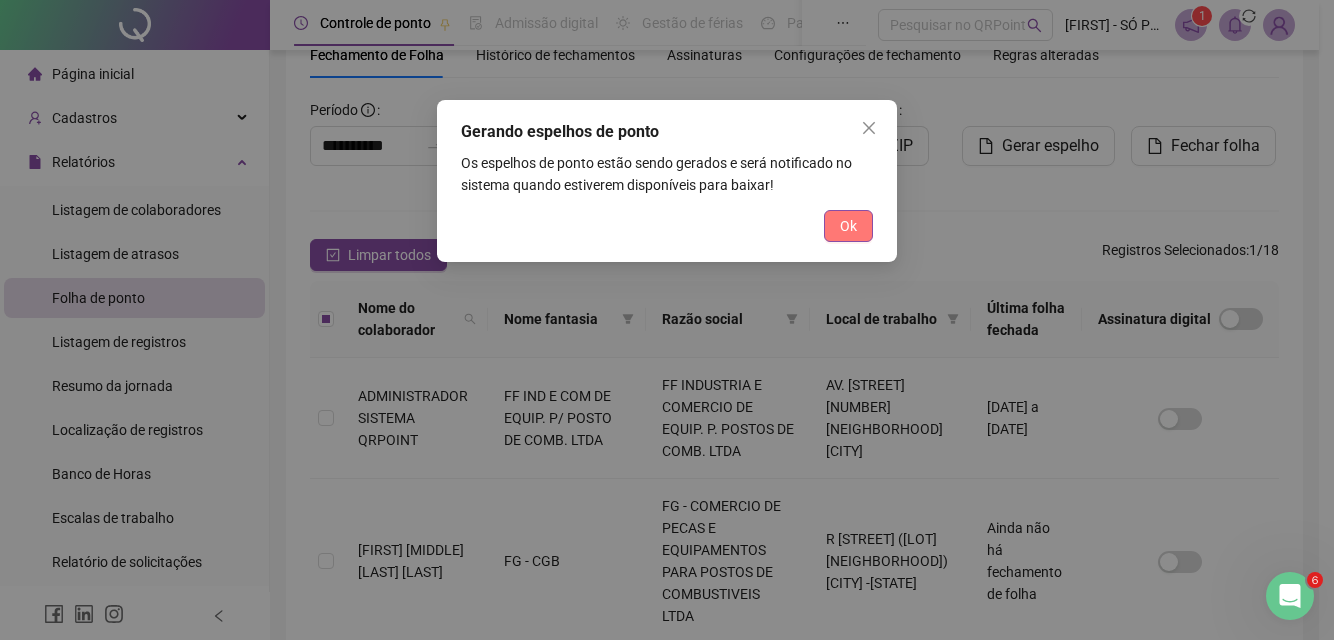 click on "Ok" at bounding box center [848, 226] 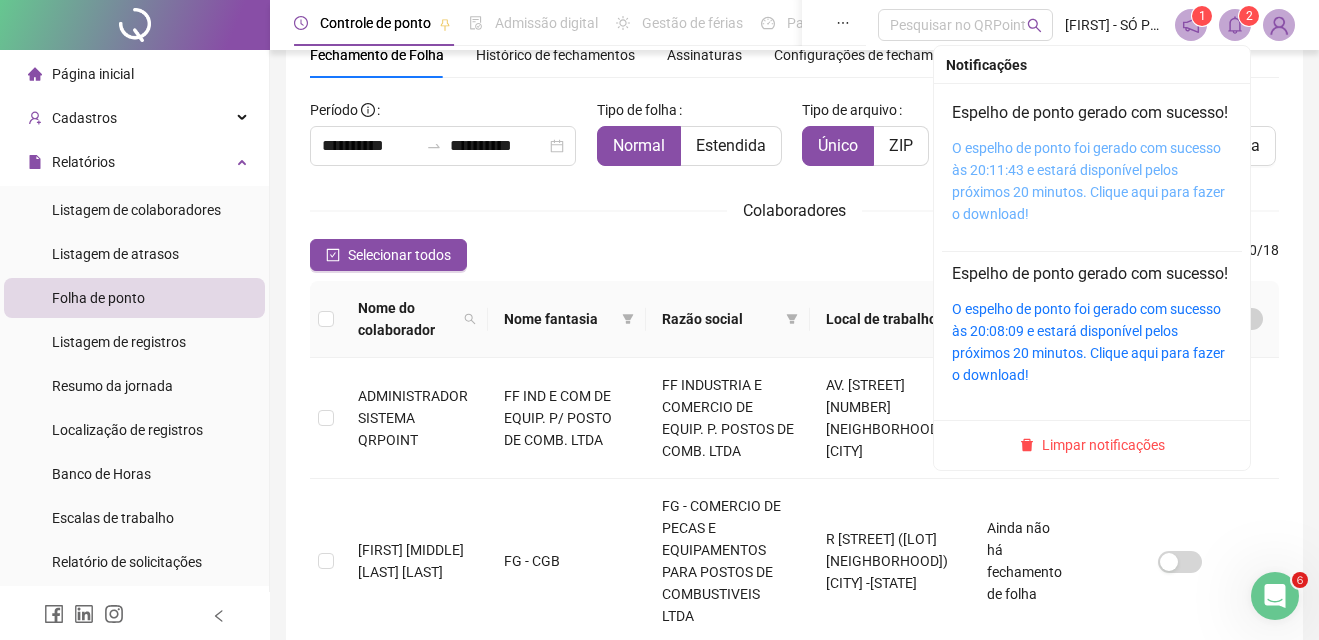click on "O espelho de ponto foi gerado com sucesso às 20:11:43 e estará disponível pelos próximos 20 minutos.
Clique aqui para fazer o download!" at bounding box center [1088, 181] 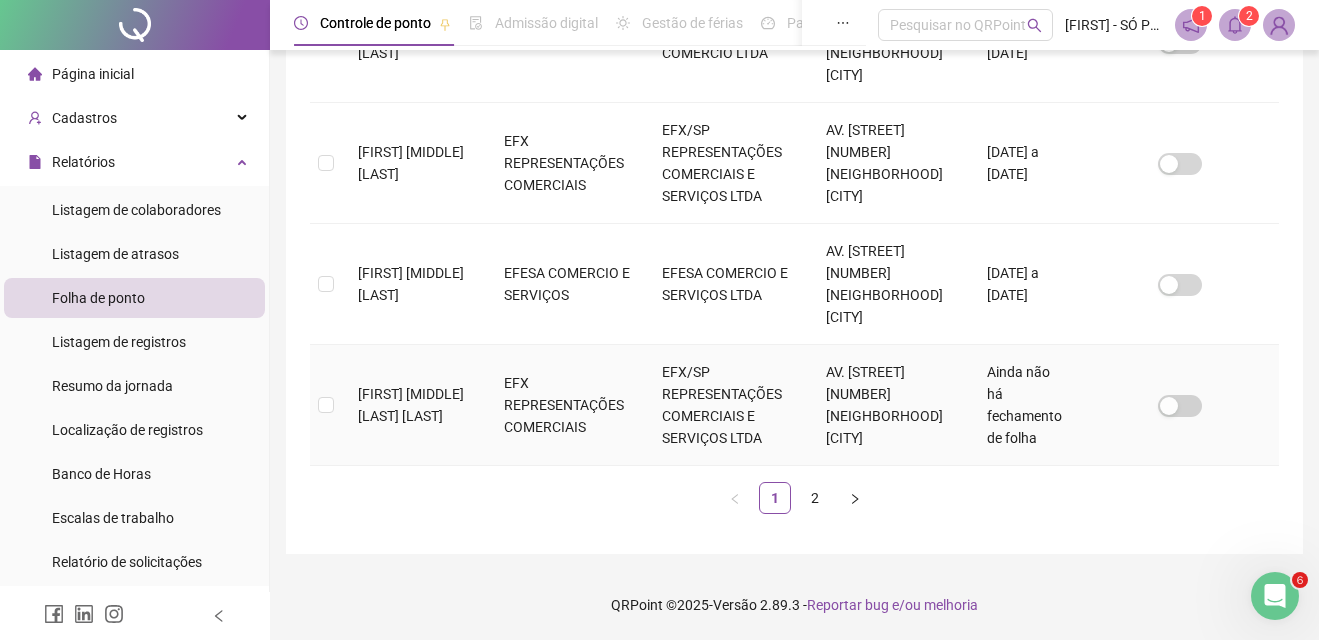 scroll, scrollTop: 1390, scrollLeft: 0, axis: vertical 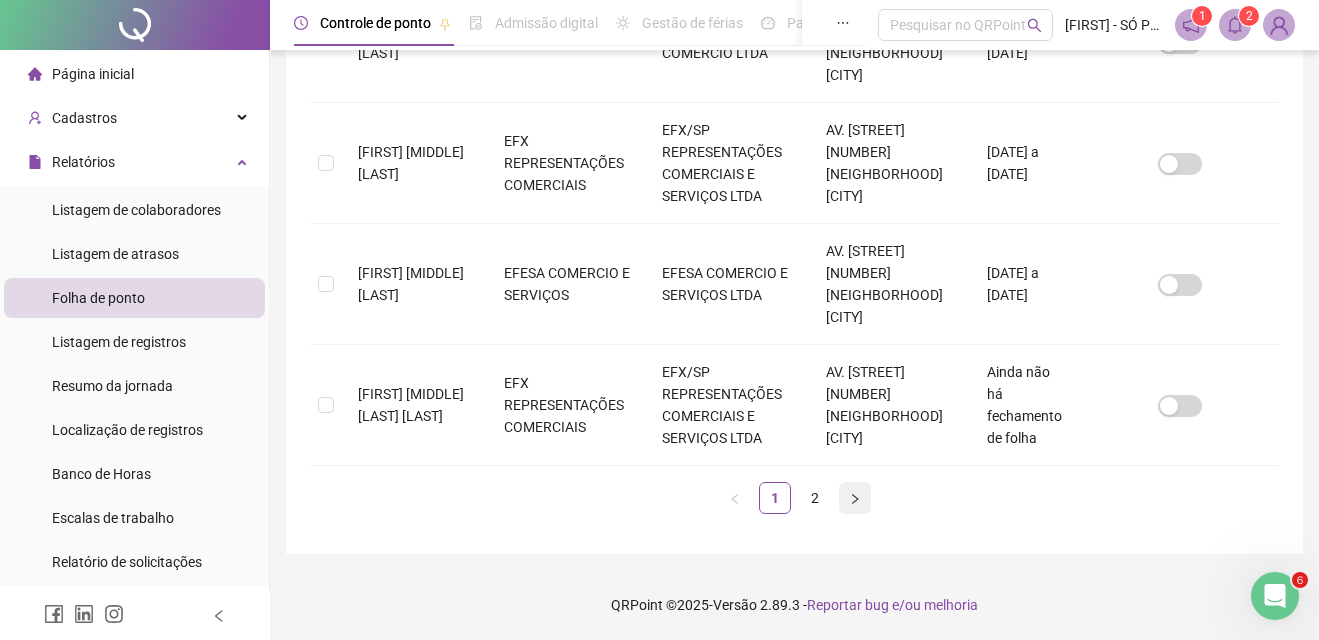 click 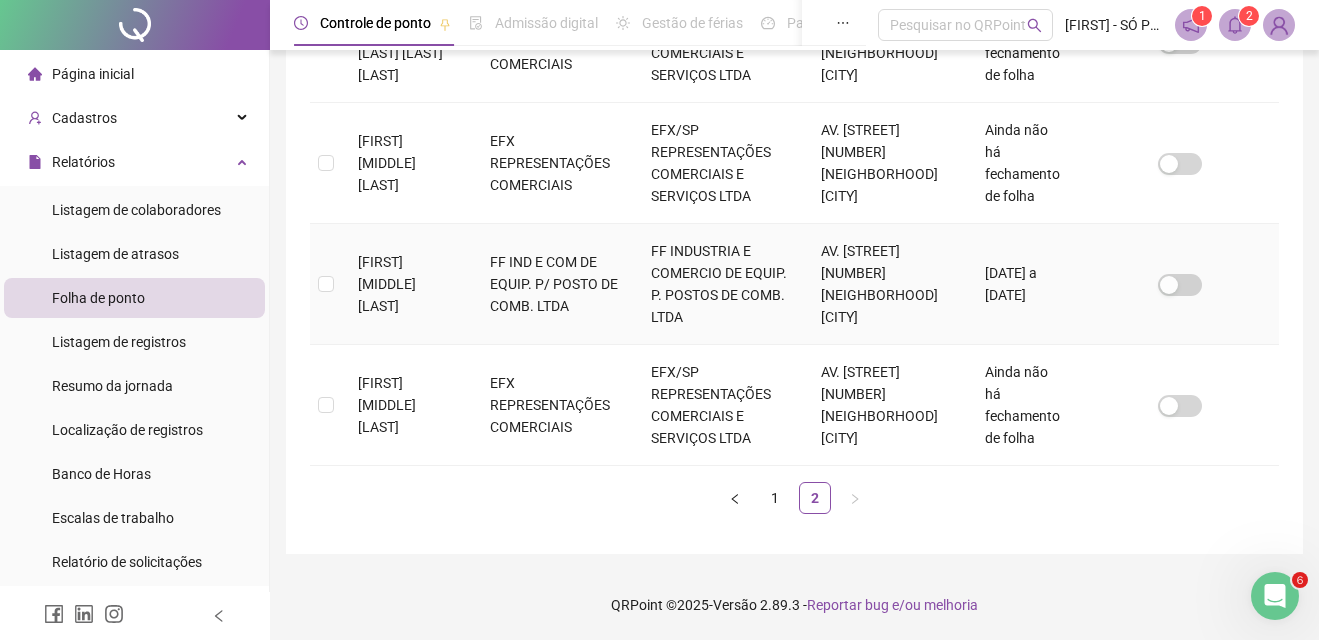 scroll, scrollTop: 1126, scrollLeft: 0, axis: vertical 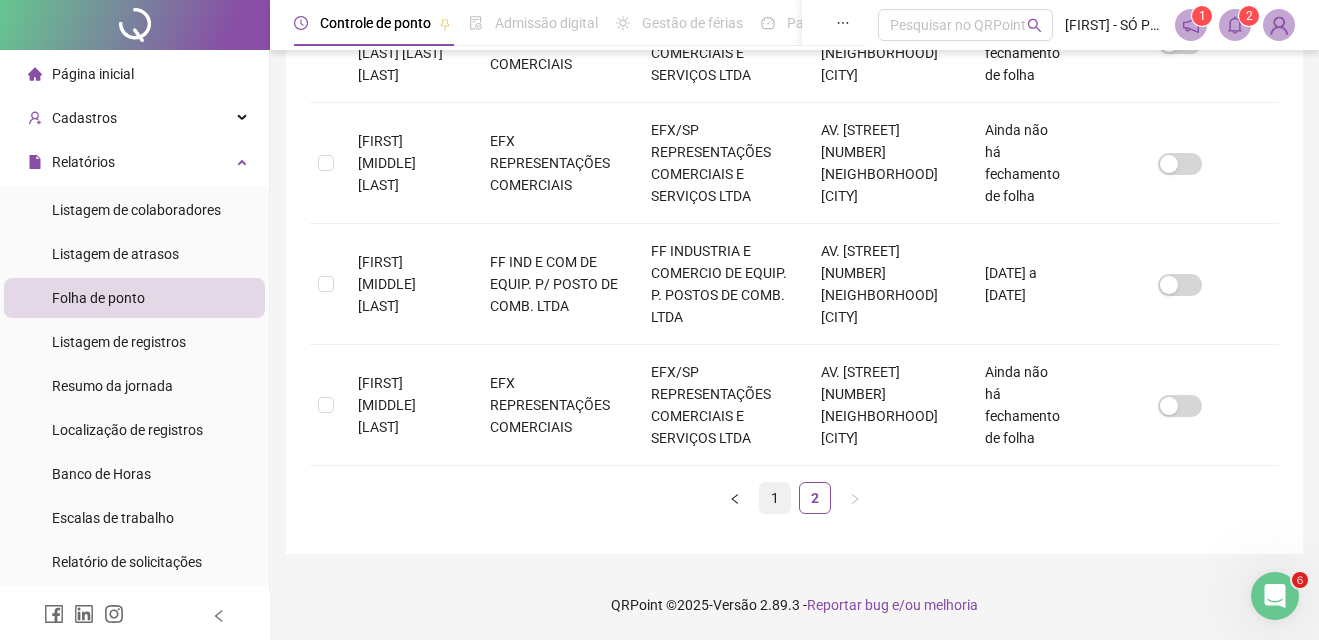 click on "1" at bounding box center [775, 498] 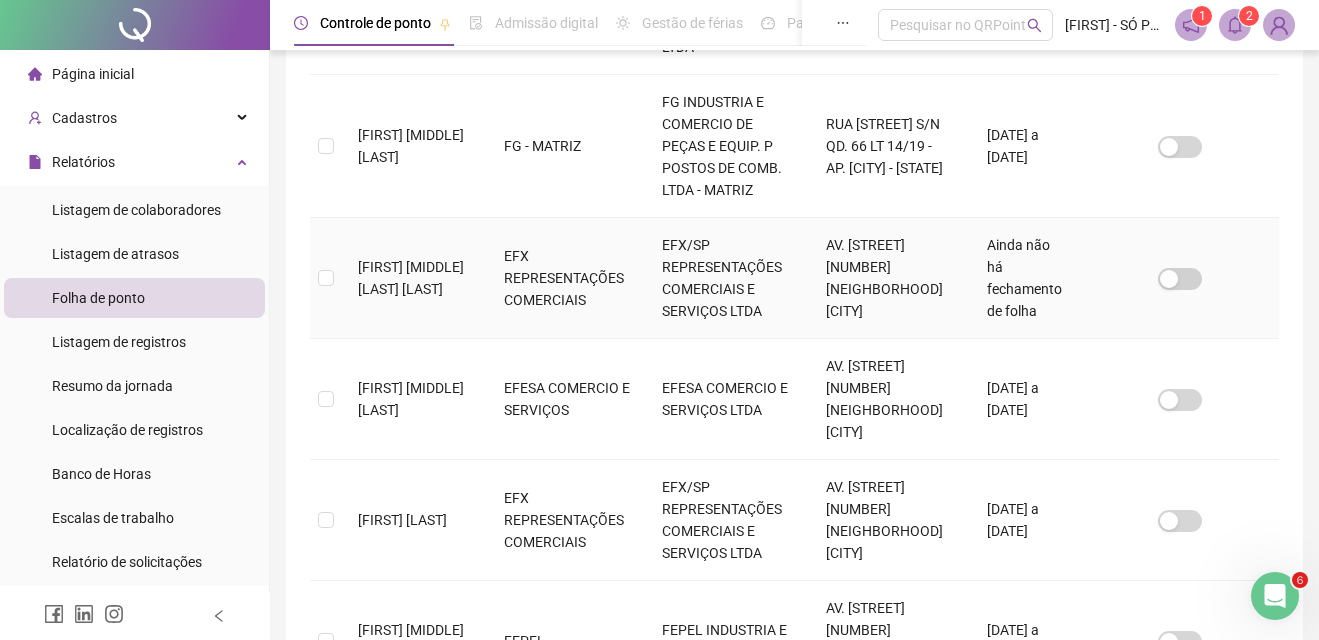 scroll, scrollTop: 690, scrollLeft: 0, axis: vertical 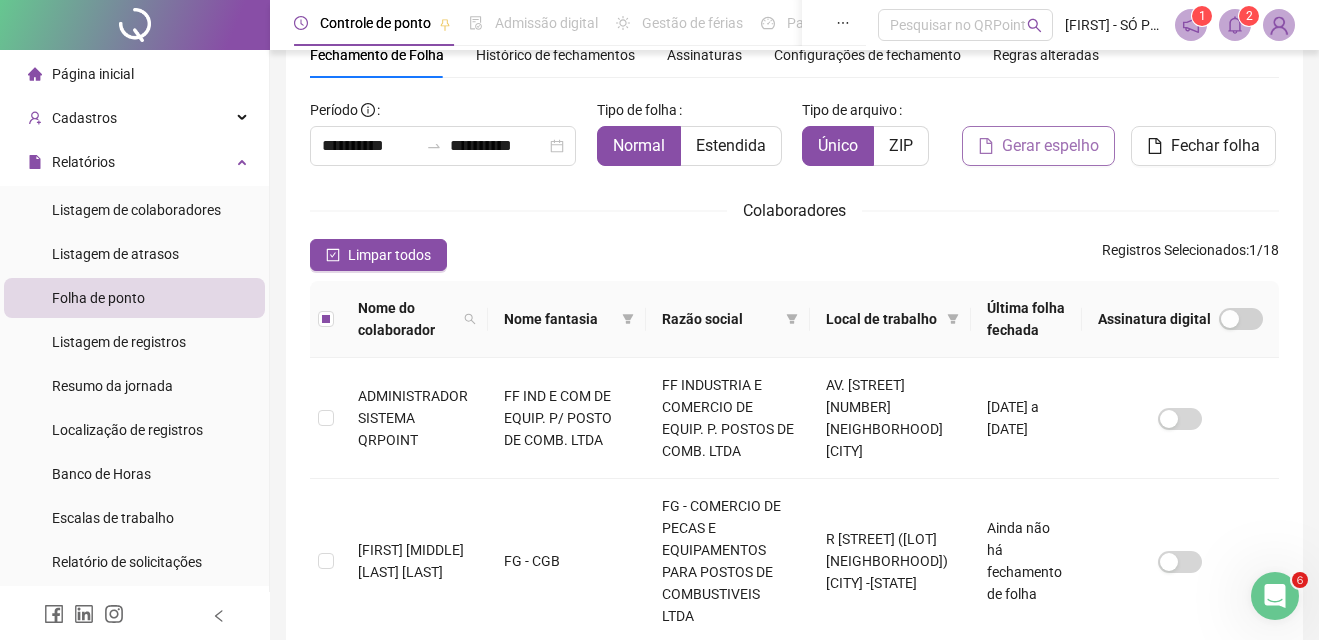 click on "Gerar espelho" at bounding box center (1050, 146) 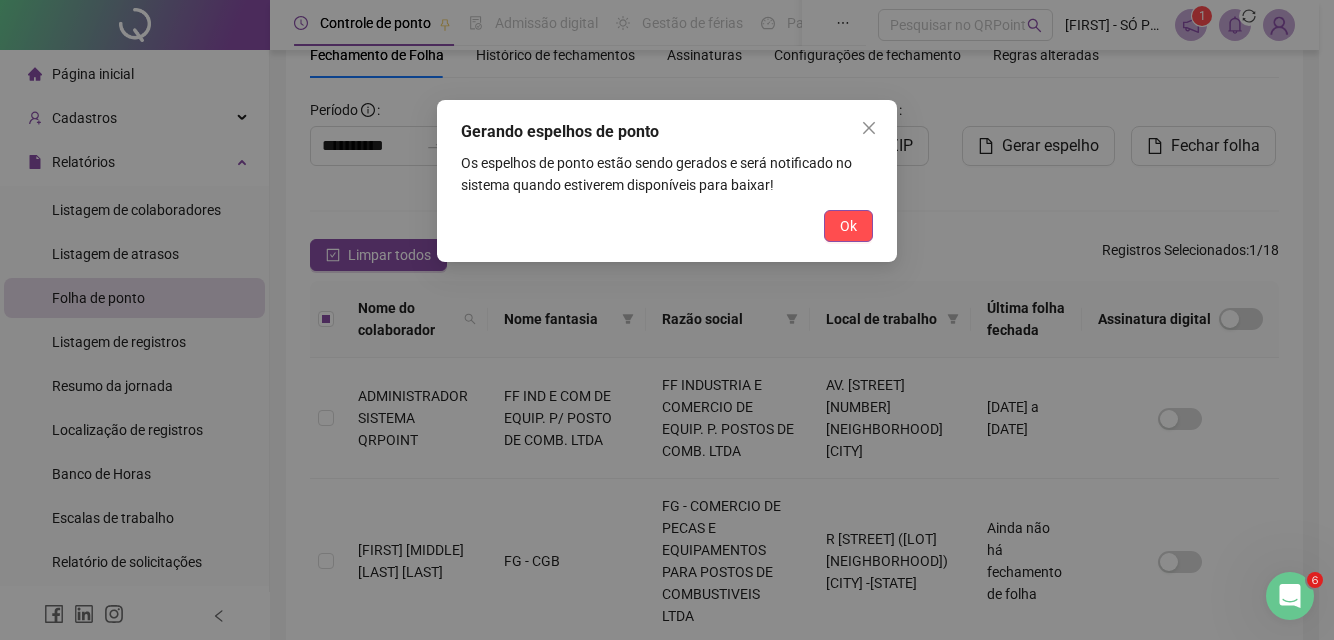 click on "Ok" at bounding box center [848, 226] 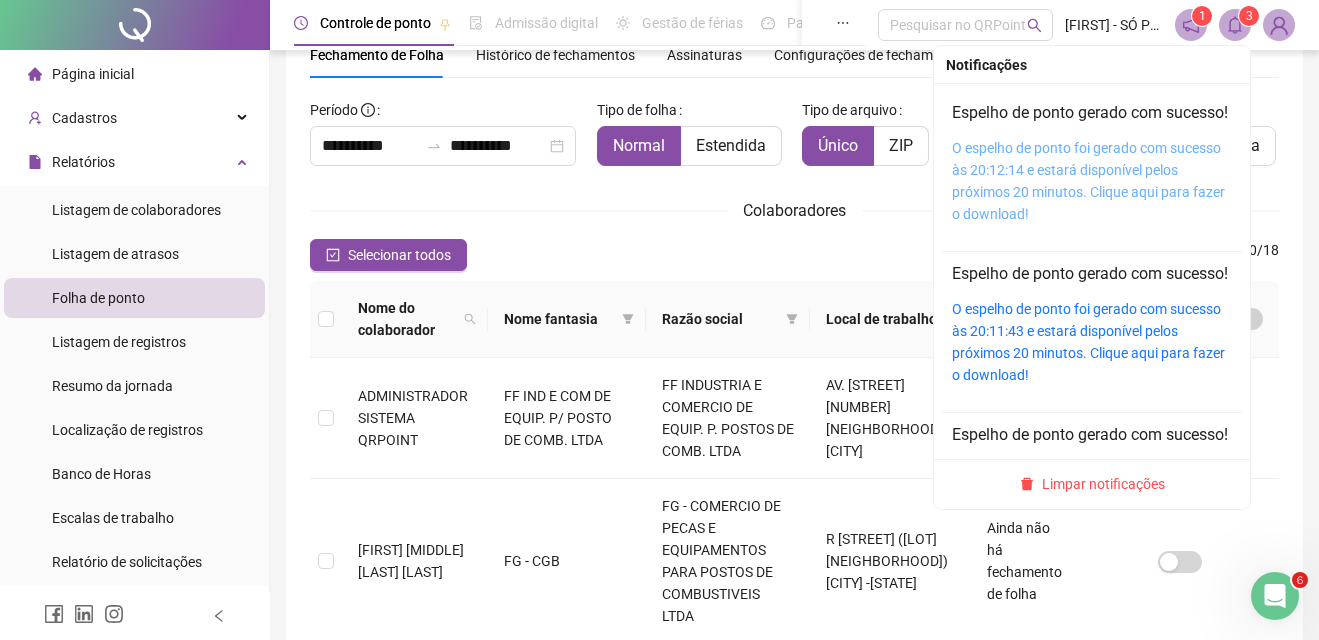 click on "O espelho de ponto foi gerado com sucesso às 20:12:14 e estará disponível pelos próximos 20 minutos.
Clique aqui para fazer o download!" at bounding box center [1088, 181] 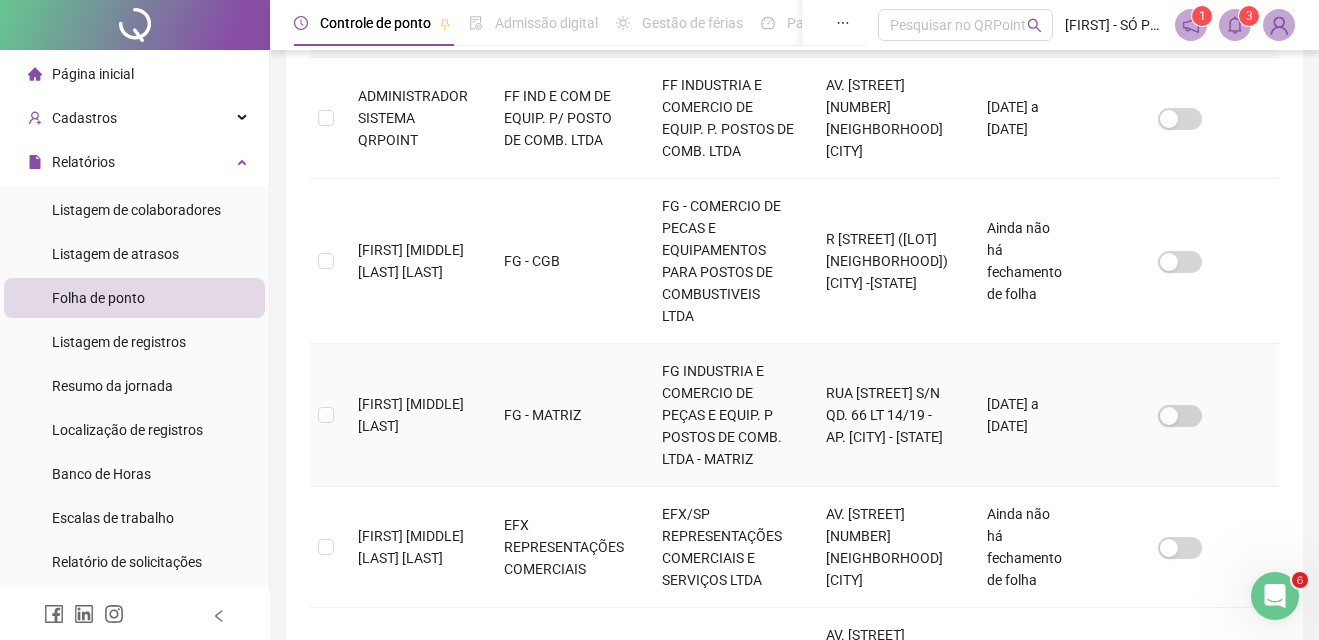click on "ANTONIO MARCOS CARVALHO DOS SANTOS" at bounding box center [411, 415] 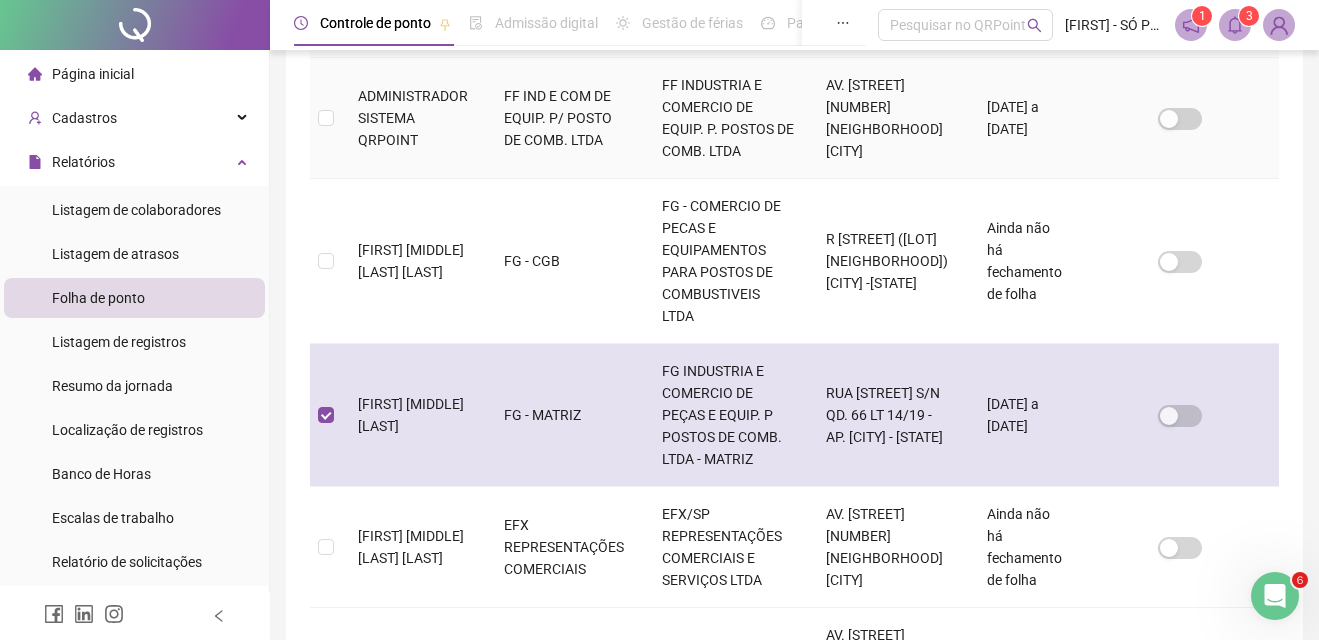 scroll, scrollTop: 90, scrollLeft: 0, axis: vertical 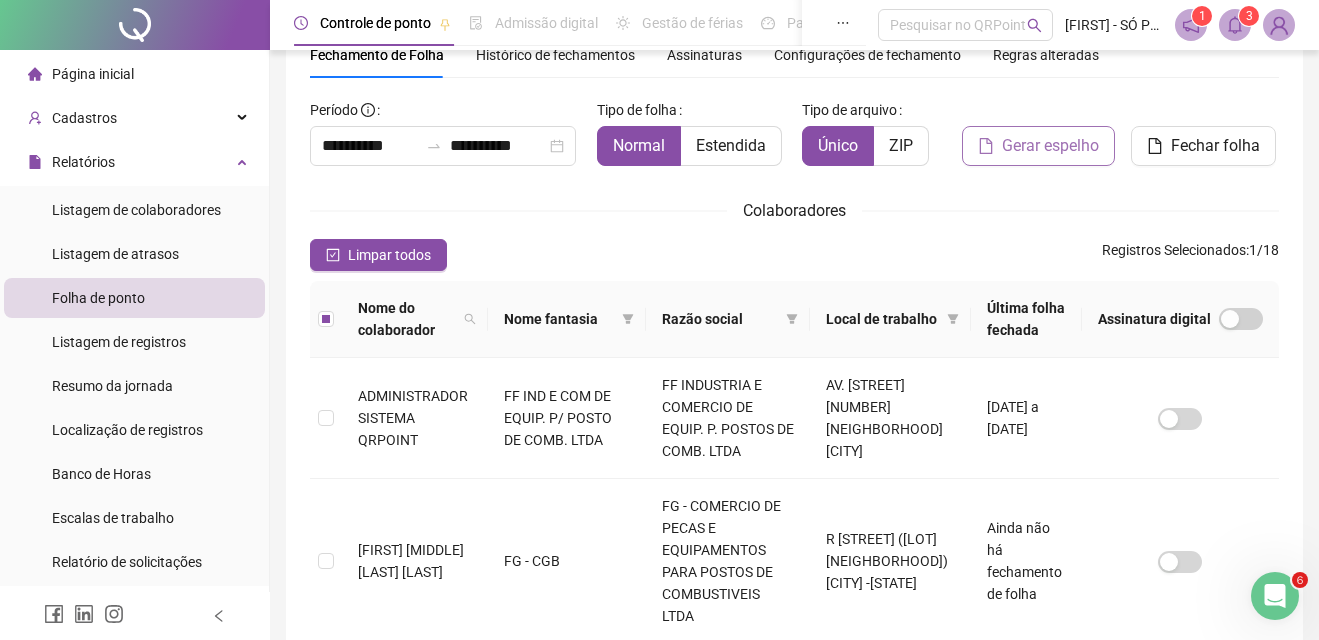 click on "Gerar espelho" at bounding box center (1050, 146) 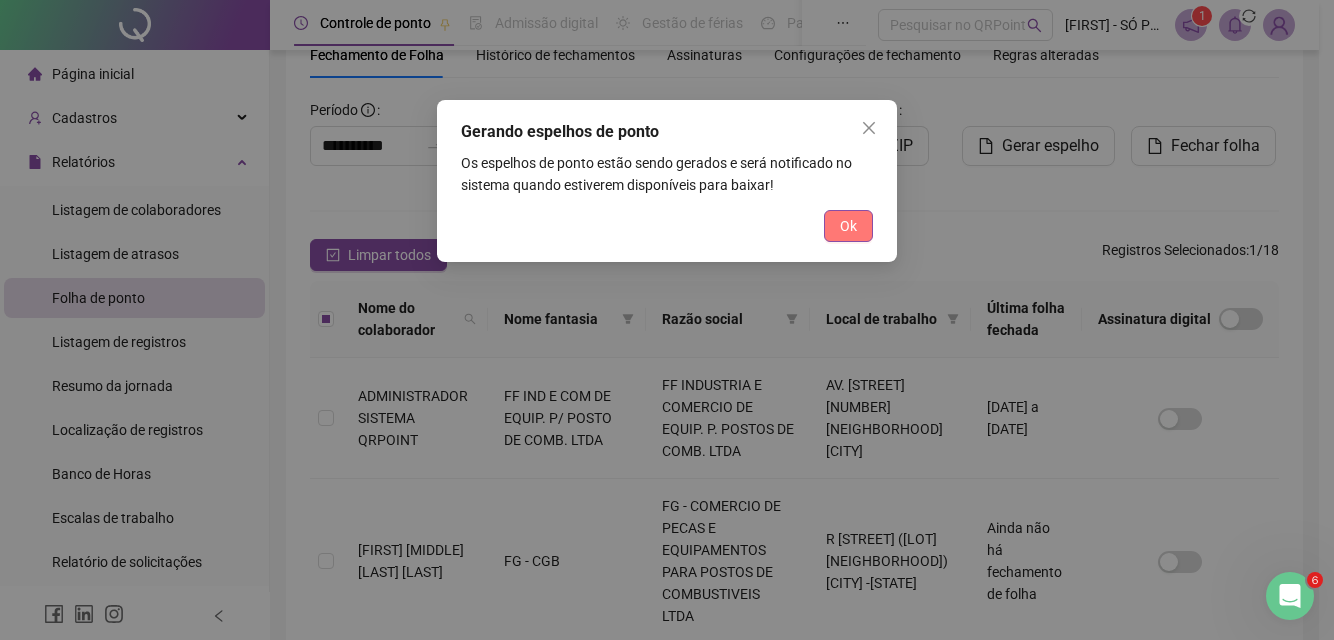 click on "Ok" at bounding box center [848, 226] 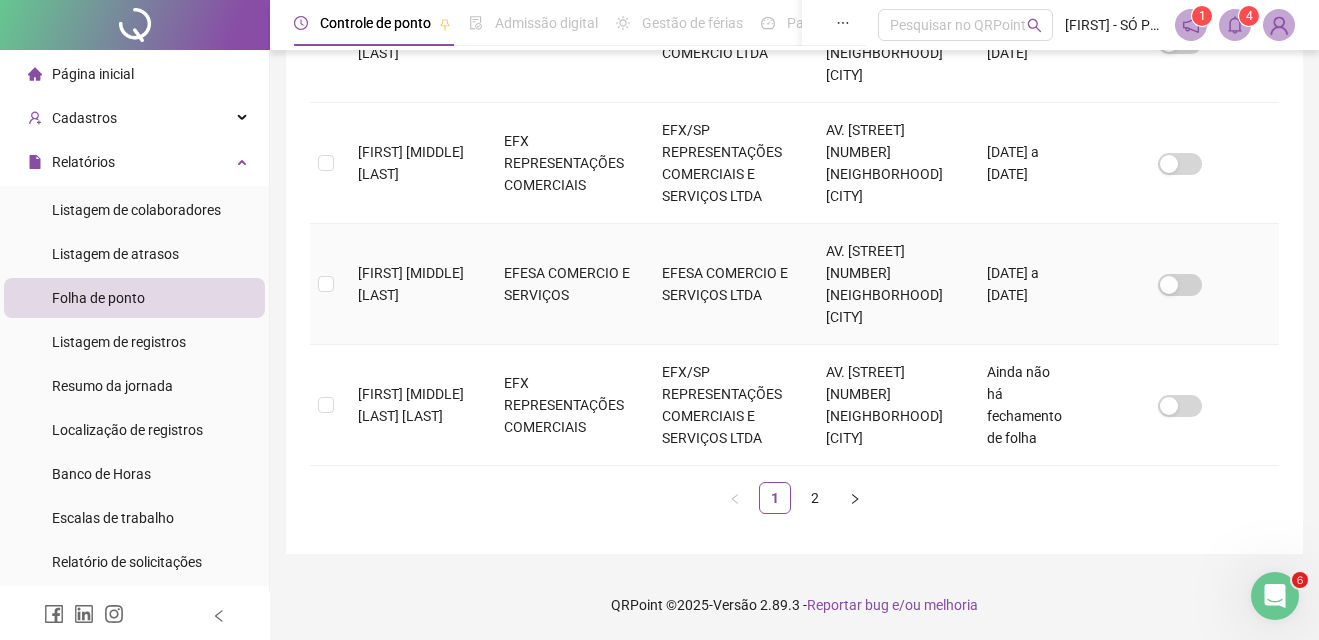 scroll, scrollTop: 1390, scrollLeft: 0, axis: vertical 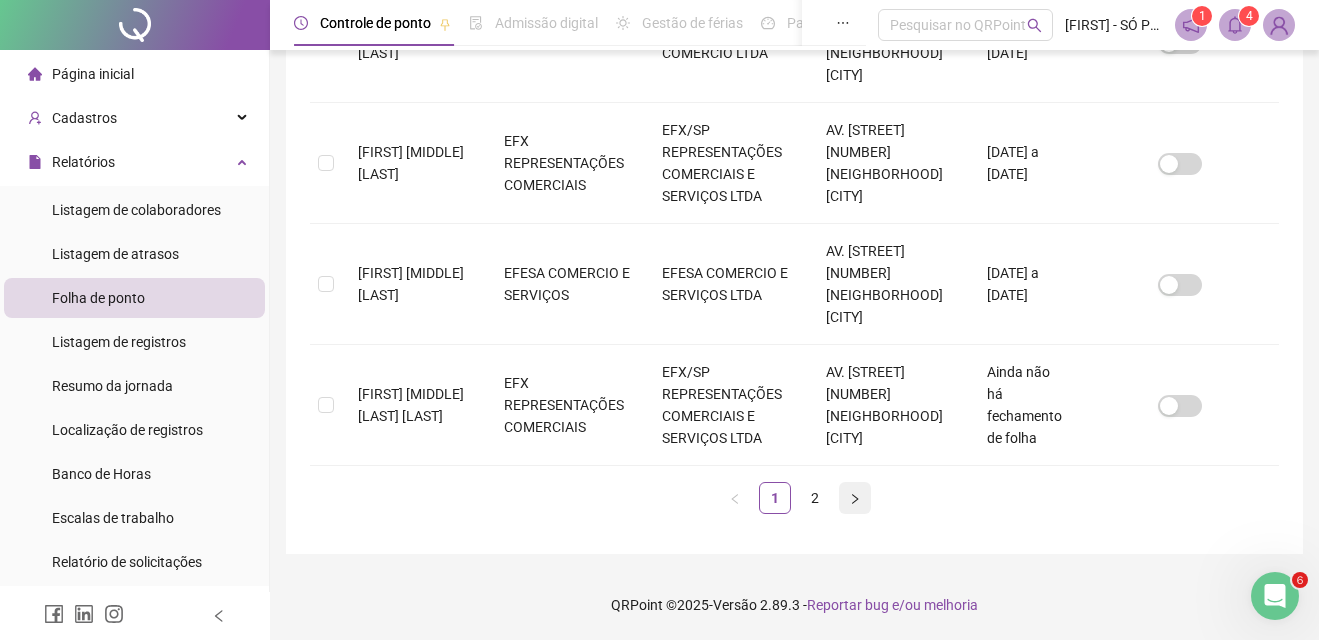click 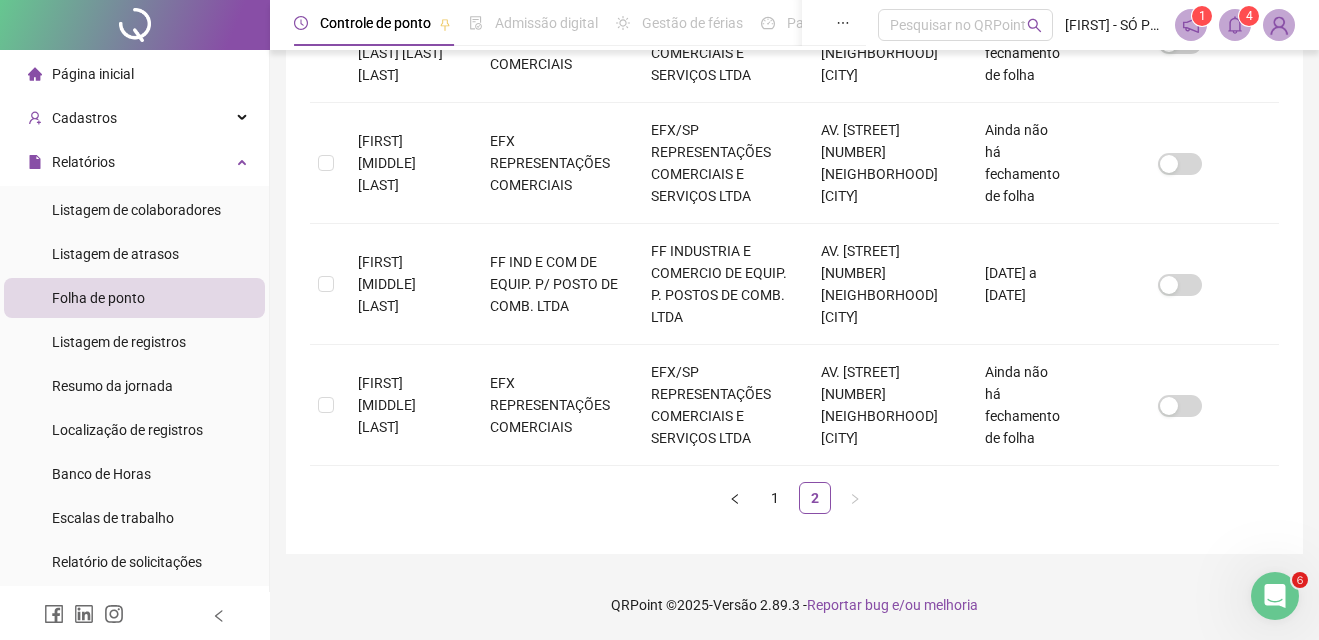 scroll, scrollTop: 90, scrollLeft: 0, axis: vertical 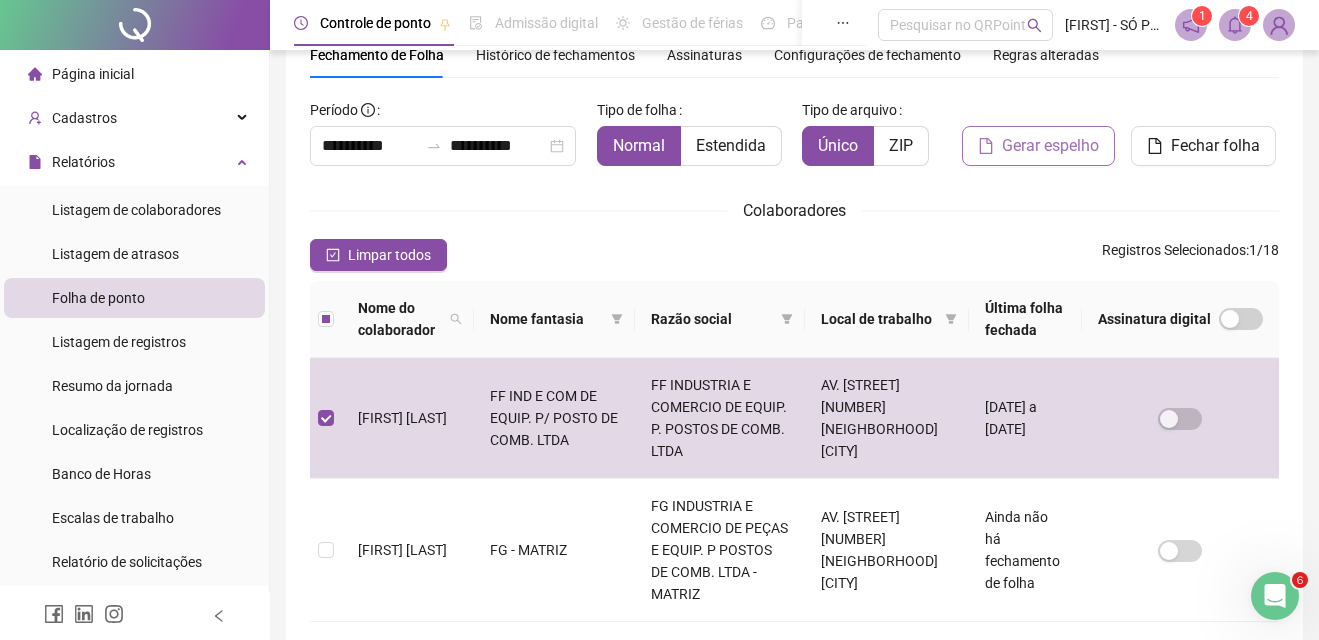 click on "Gerar espelho" at bounding box center (1050, 146) 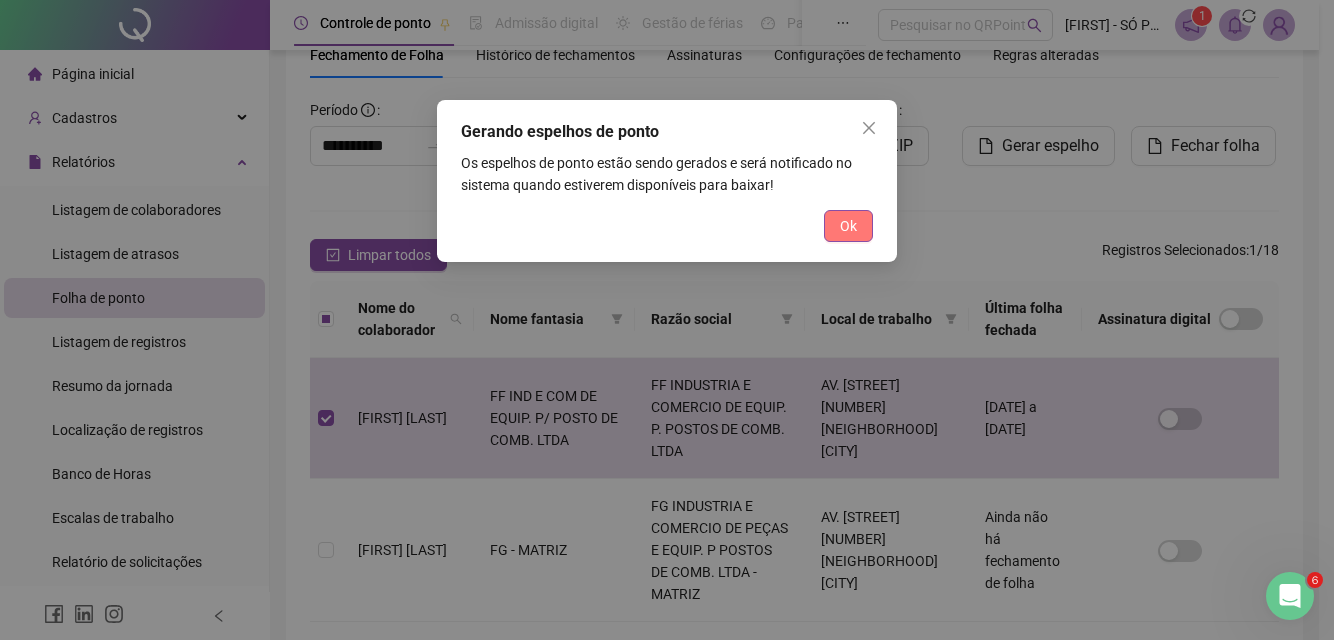 click on "Ok" at bounding box center [848, 226] 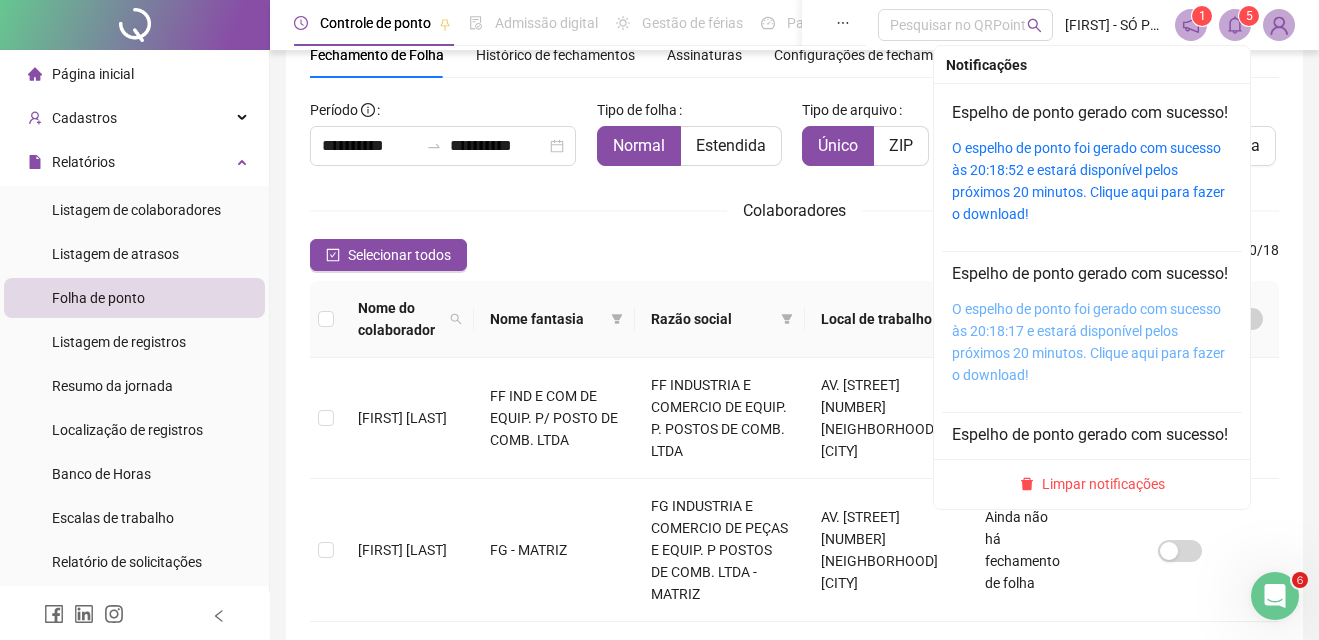 click on "O espelho de ponto foi gerado com sucesso às 20:18:17 e estará disponível pelos próximos 20 minutos.
Clique aqui para fazer o download!" at bounding box center [1088, 342] 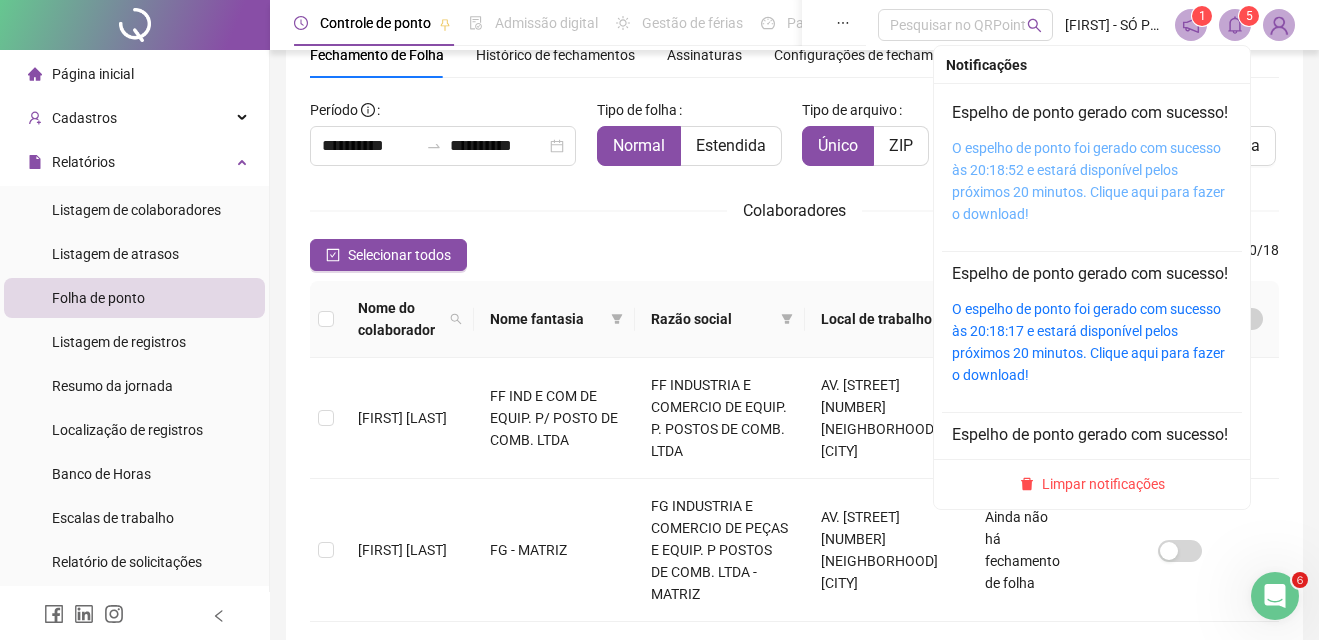click on "O espelho de ponto foi gerado com sucesso às 20:18:52 e estará disponível pelos próximos 20 minutos.
Clique aqui para fazer o download!" at bounding box center (1088, 181) 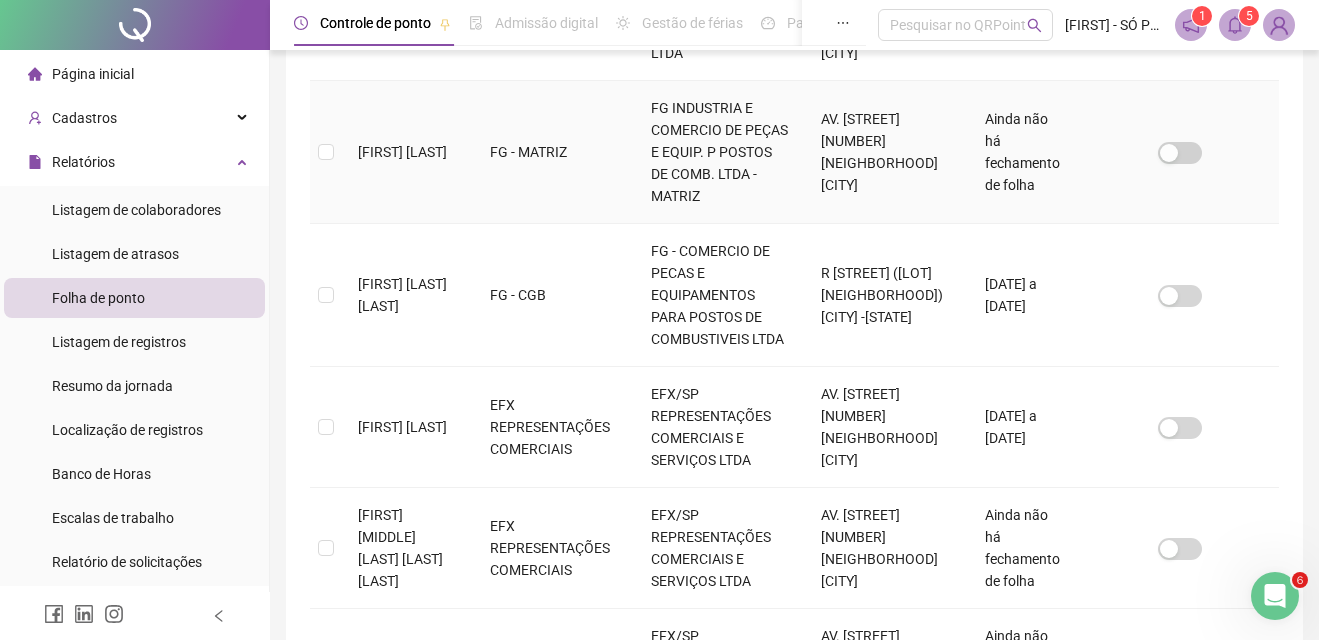 scroll, scrollTop: 490, scrollLeft: 0, axis: vertical 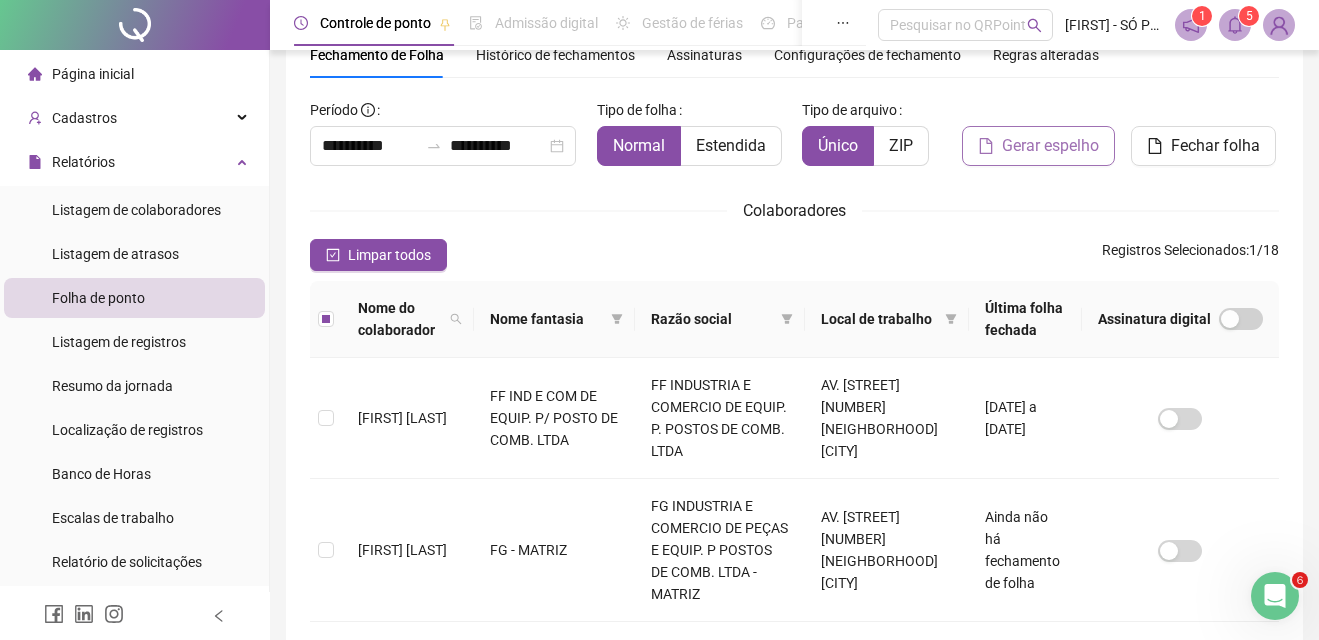 click on "Gerar espelho" at bounding box center (1050, 146) 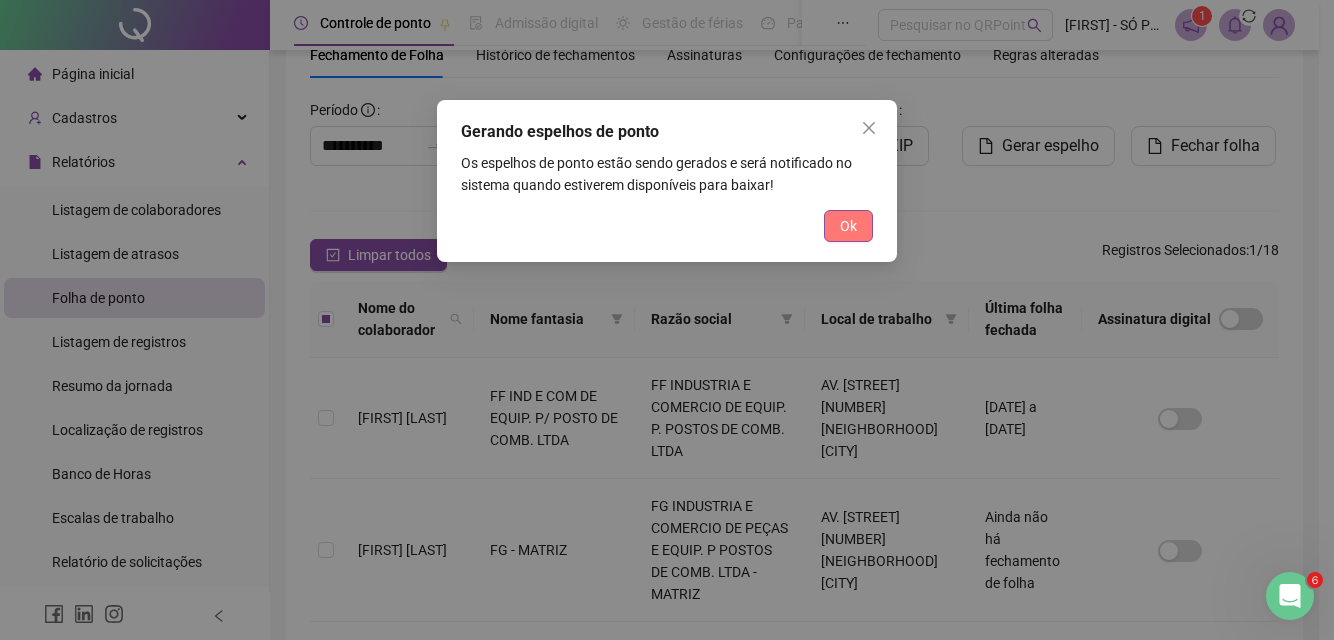 click on "Ok" at bounding box center (848, 226) 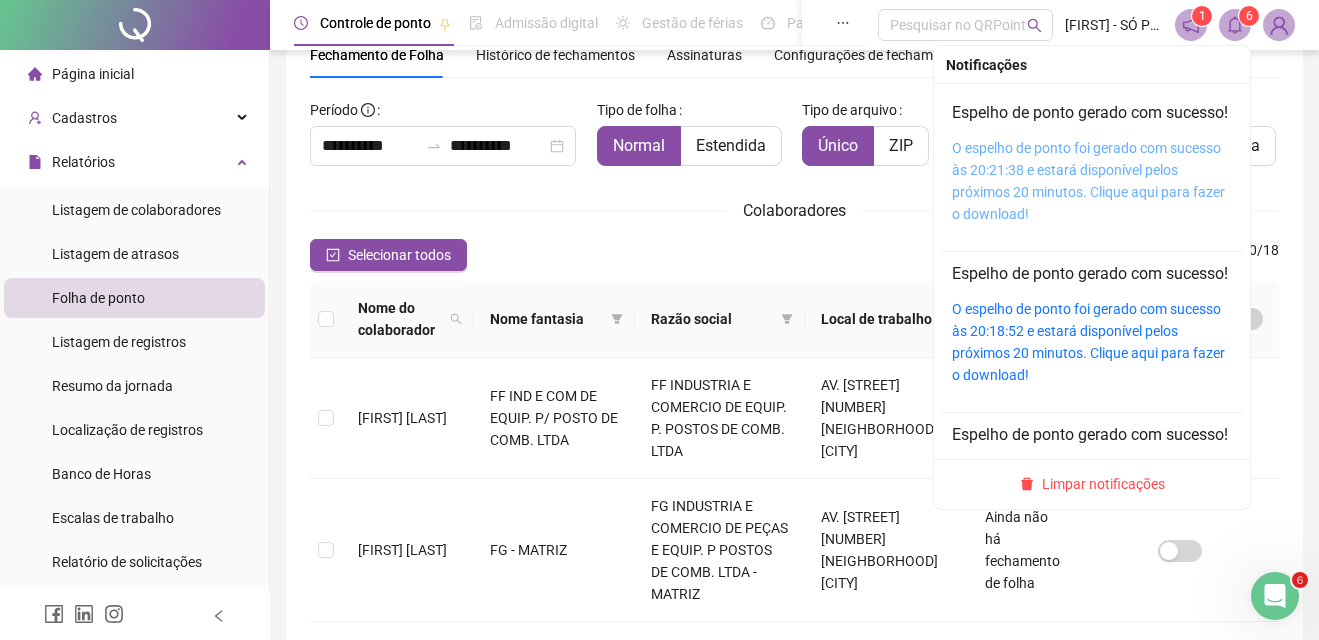 click on "O espelho de ponto foi gerado com sucesso às 20:21:38 e estará disponível pelos próximos 20 minutos.
Clique aqui para fazer o download!" at bounding box center [1088, 181] 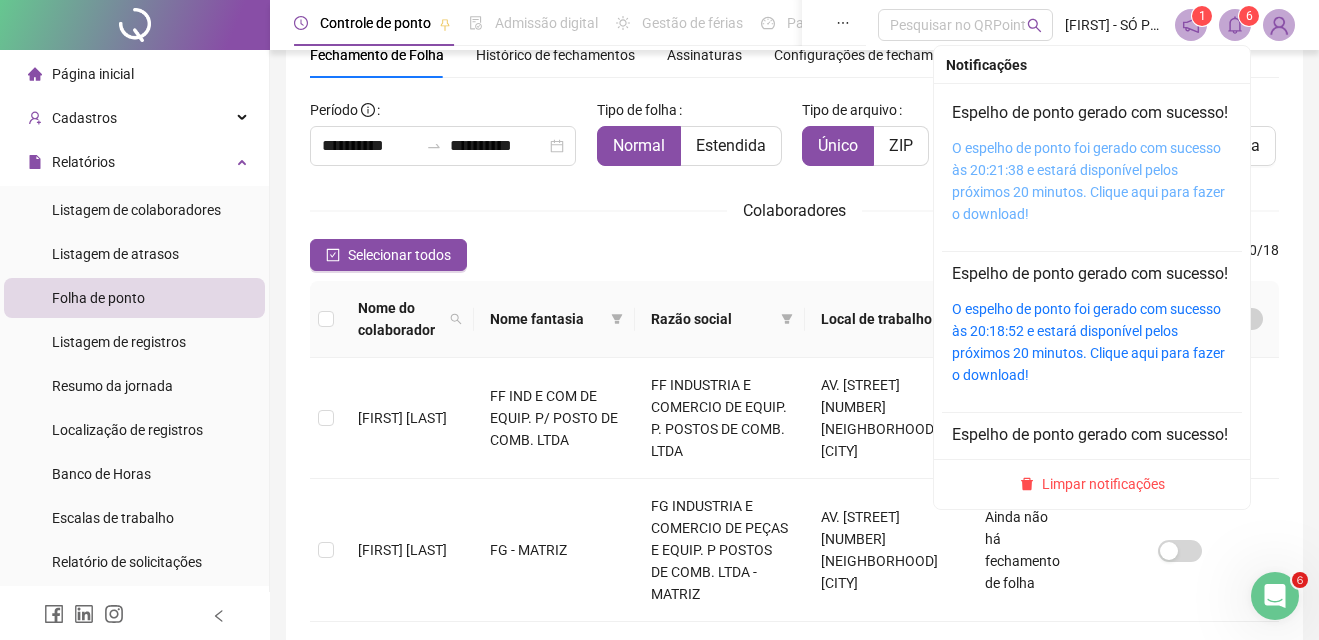 click on "O espelho de ponto foi gerado com sucesso às 20:21:38 e estará disponível pelos próximos 20 minutos.
Clique aqui para fazer o download!" at bounding box center [1088, 181] 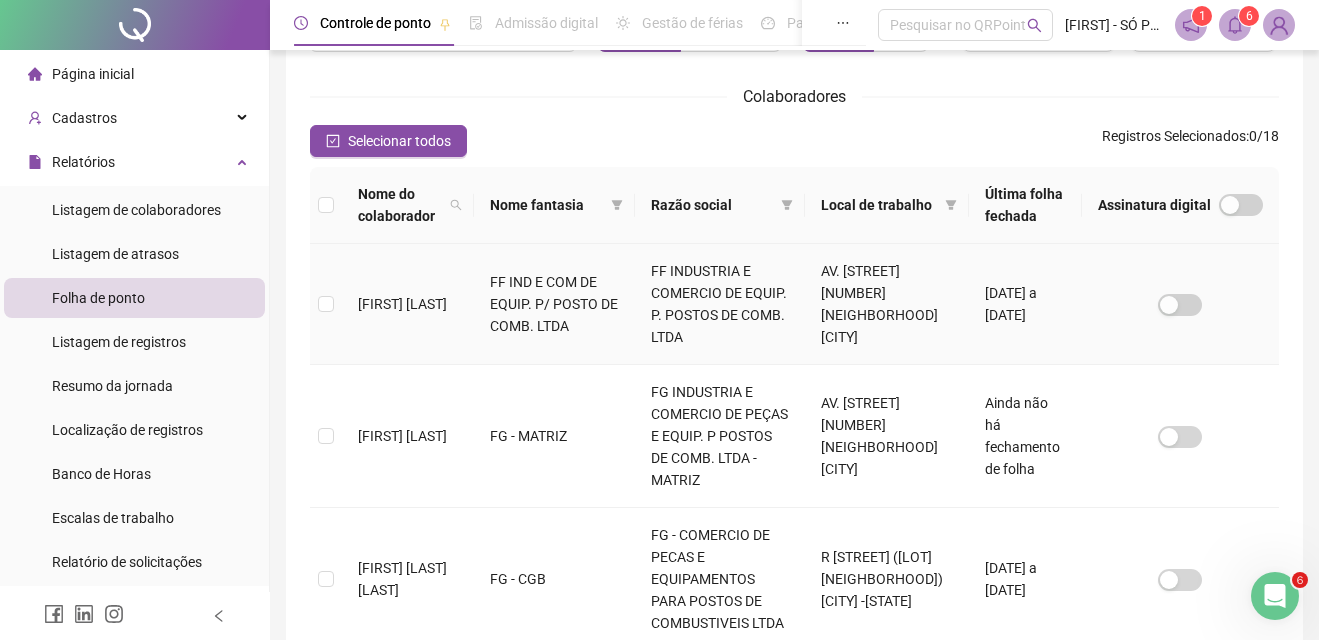 scroll, scrollTop: 290, scrollLeft: 0, axis: vertical 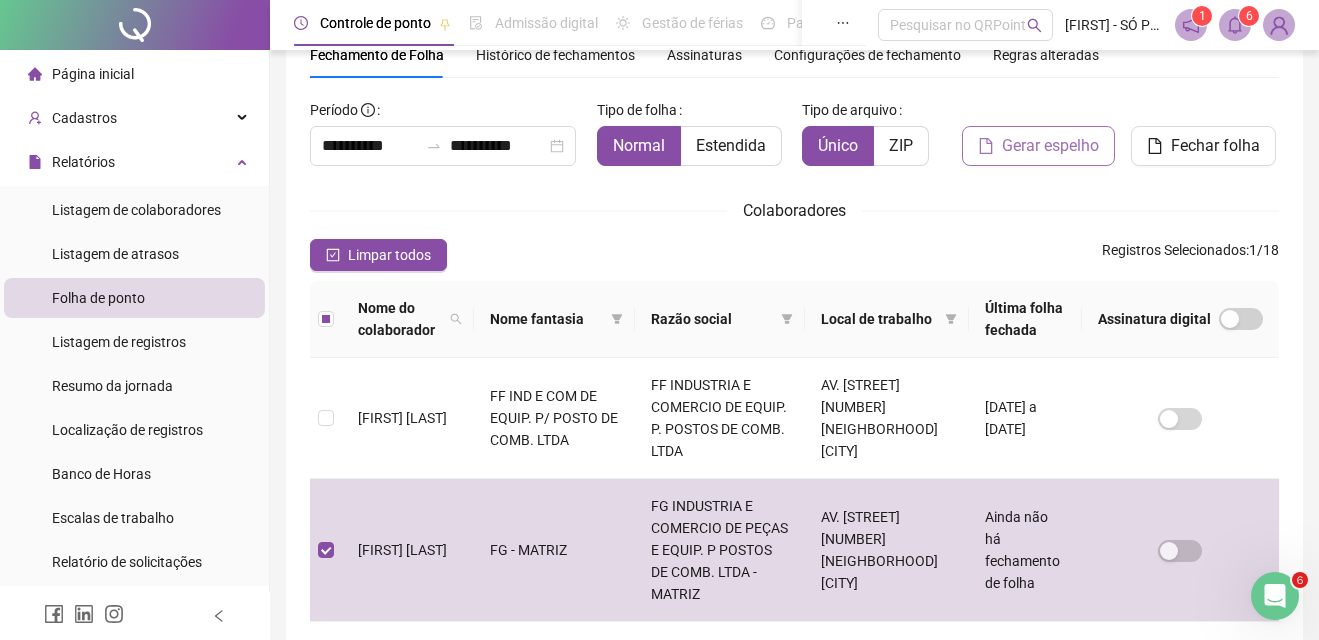 click on "Gerar espelho" at bounding box center (1050, 146) 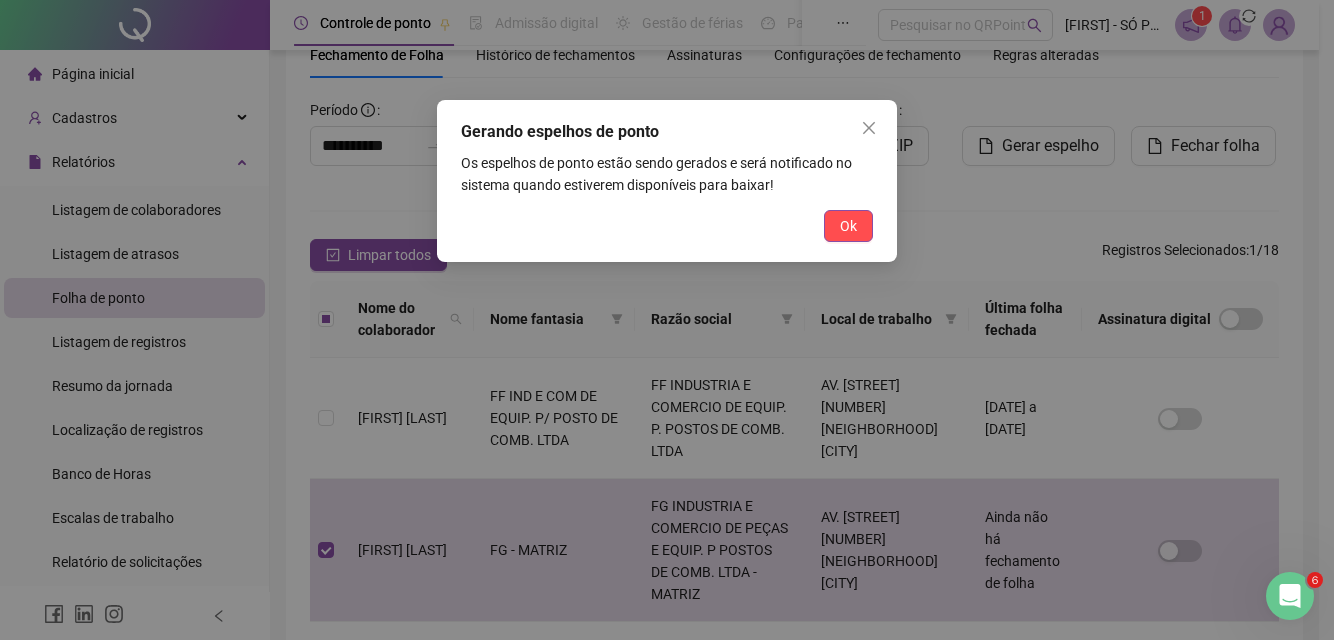 click on "Ok" at bounding box center [848, 226] 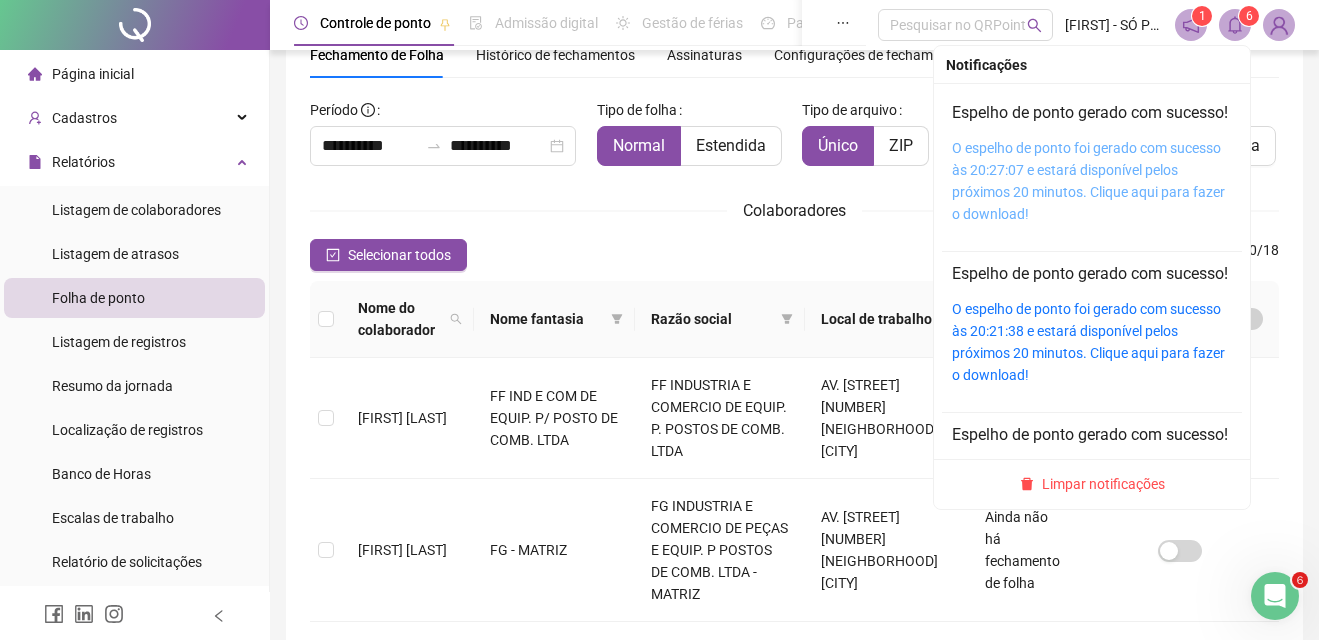 click on "O espelho de ponto foi gerado com sucesso às 20:27:07 e estará disponível pelos próximos 20 minutos.
Clique aqui para fazer o download!" at bounding box center [1088, 181] 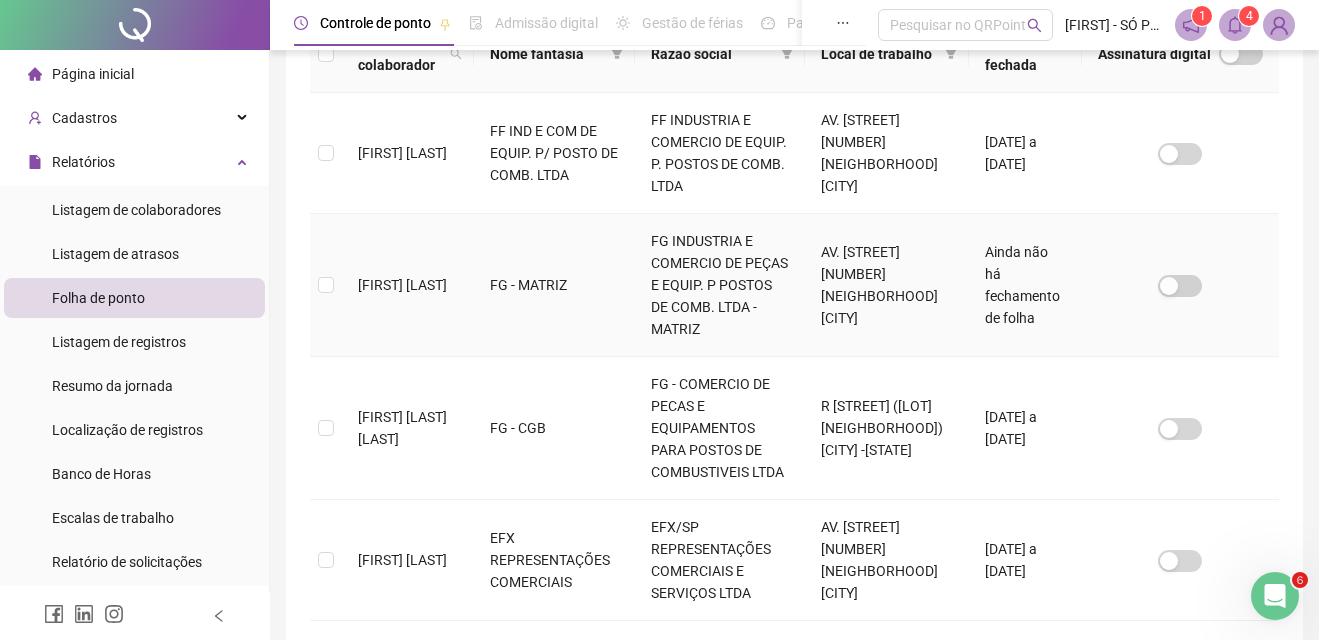 scroll, scrollTop: 390, scrollLeft: 0, axis: vertical 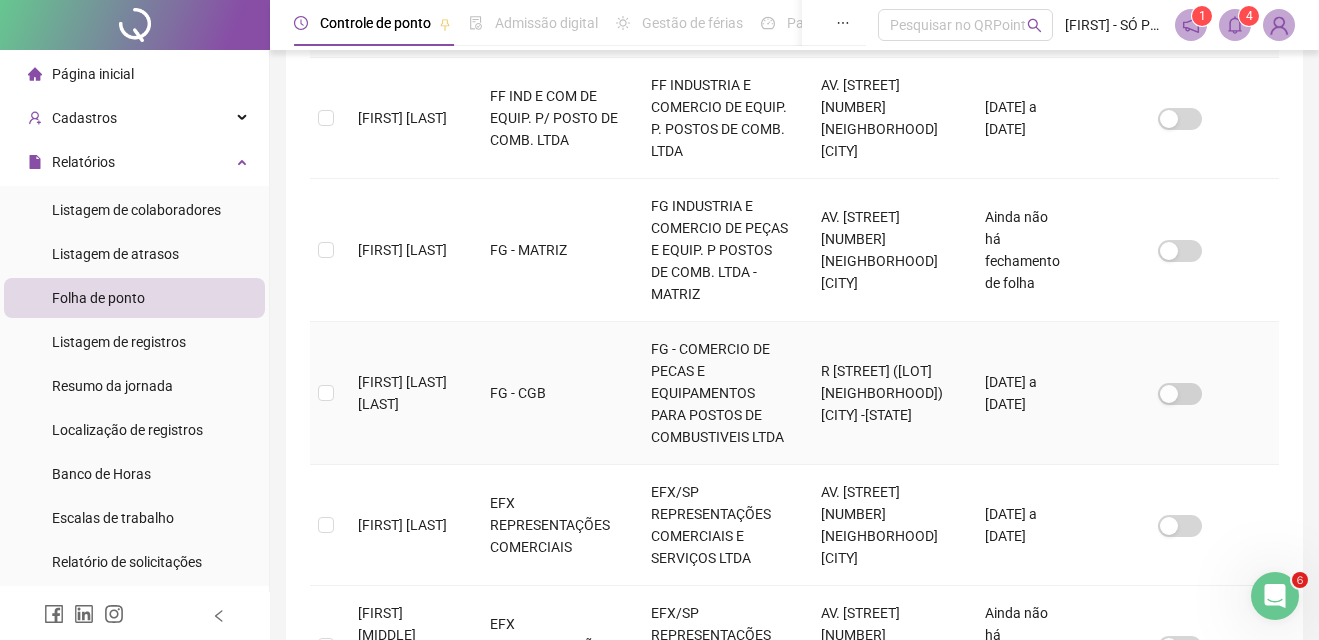 click on "LUIS ARGENIS QUINONEZ GUERRERO" at bounding box center [402, 393] 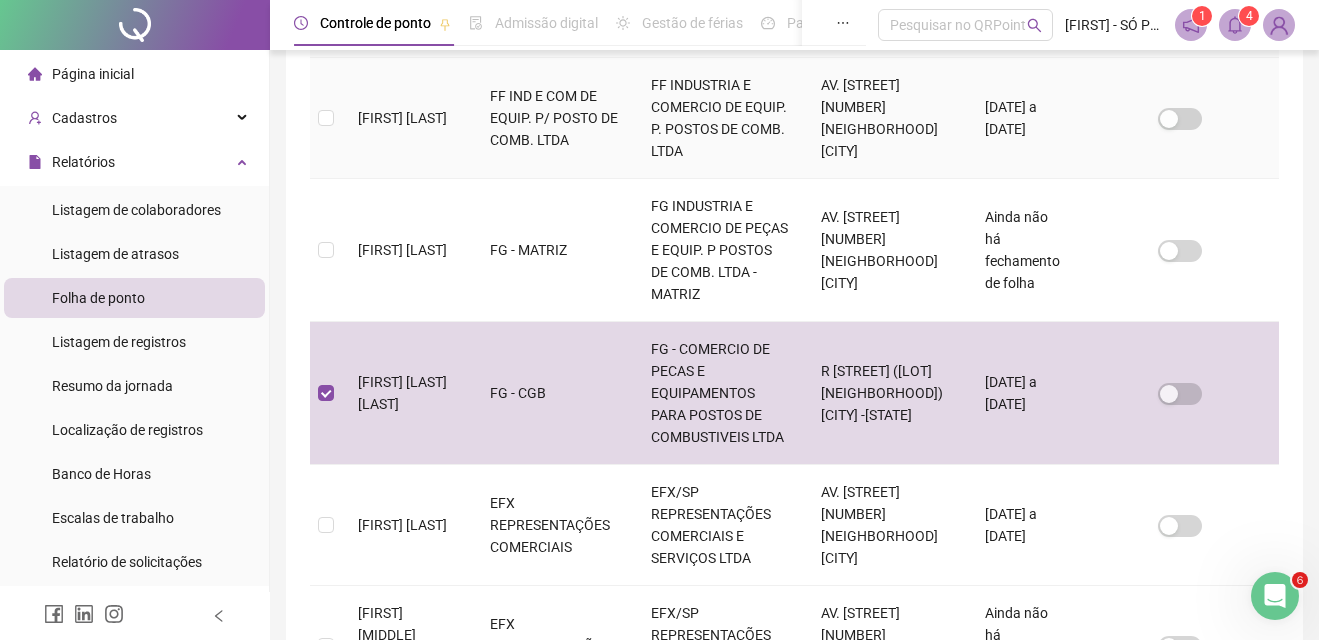 scroll, scrollTop: 90, scrollLeft: 0, axis: vertical 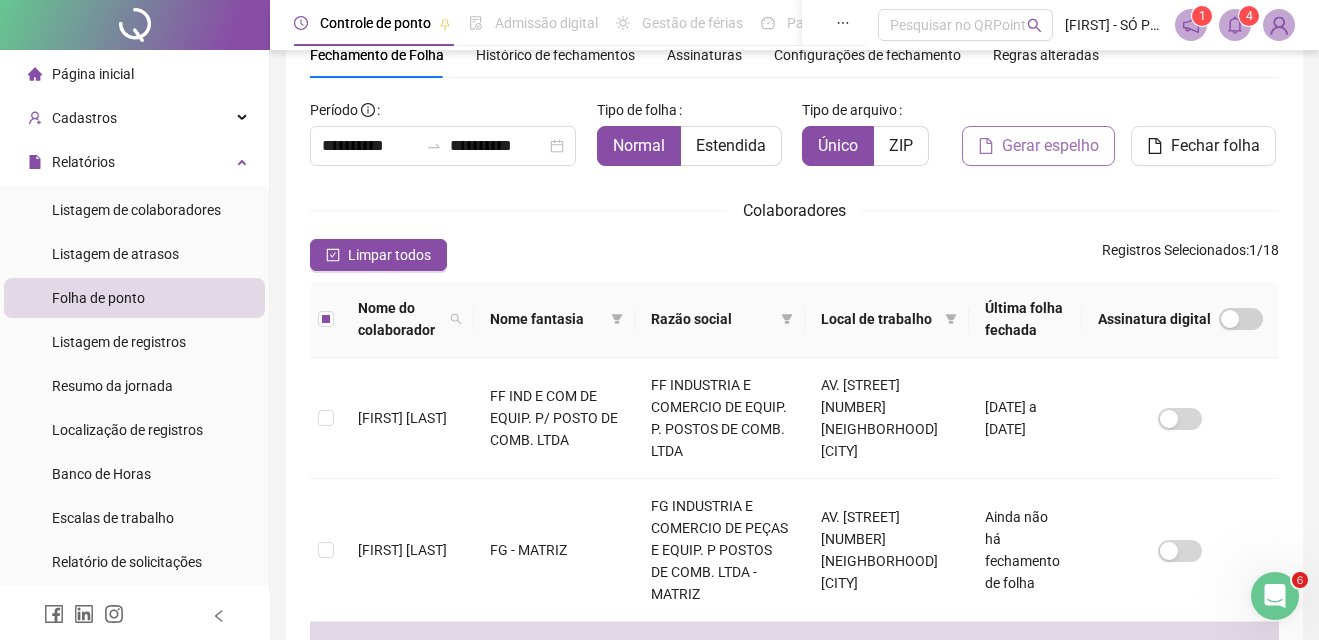 click on "Gerar espelho" at bounding box center (1050, 146) 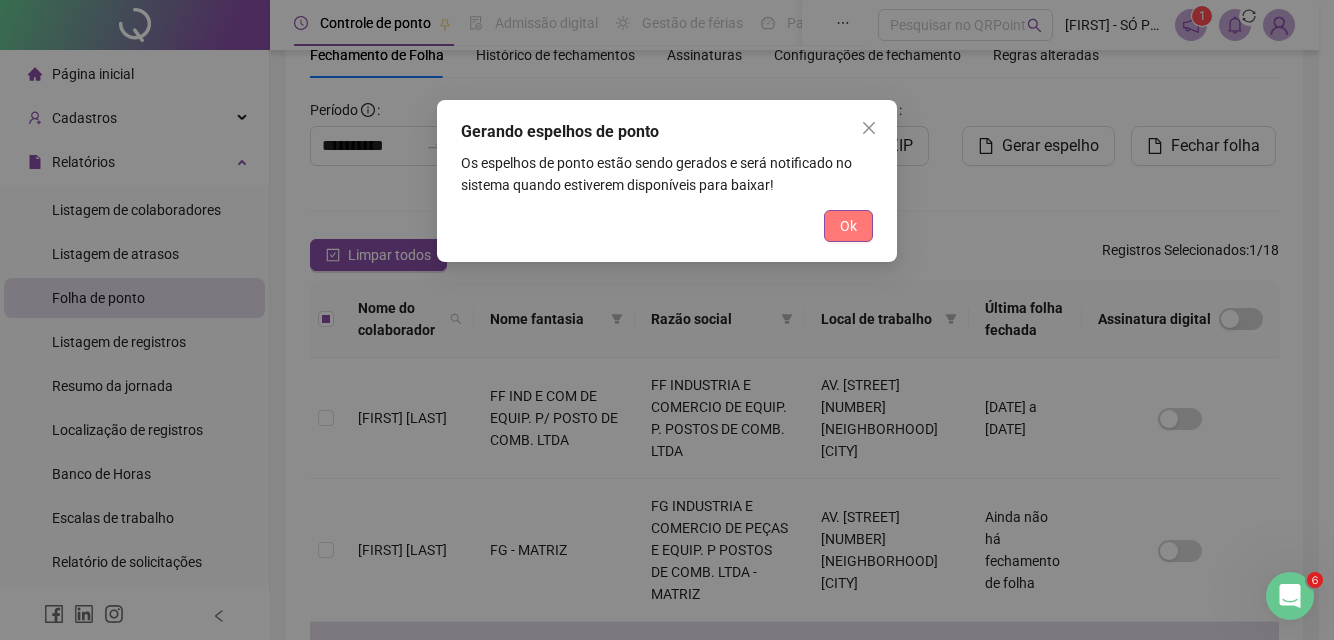 click on "Ok" at bounding box center (848, 226) 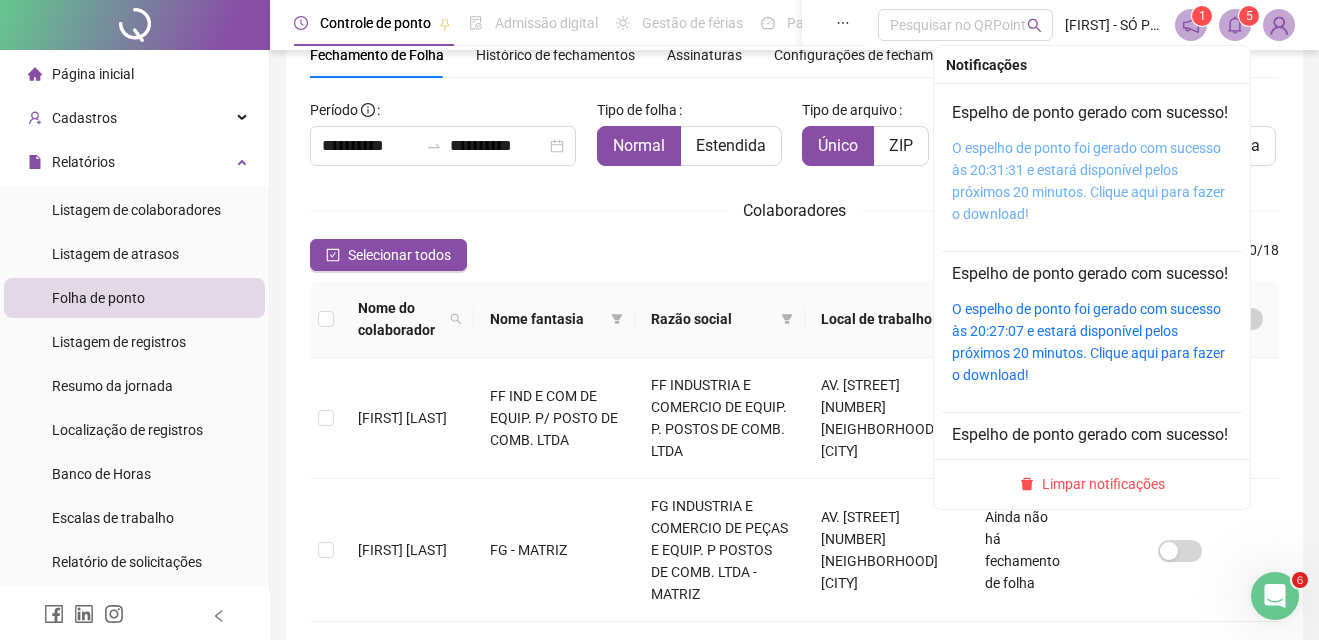 click on "O espelho de ponto foi gerado com sucesso às 20:31:31 e estará disponível pelos próximos 20 minutos.
Clique aqui para fazer o download!" at bounding box center [1088, 181] 